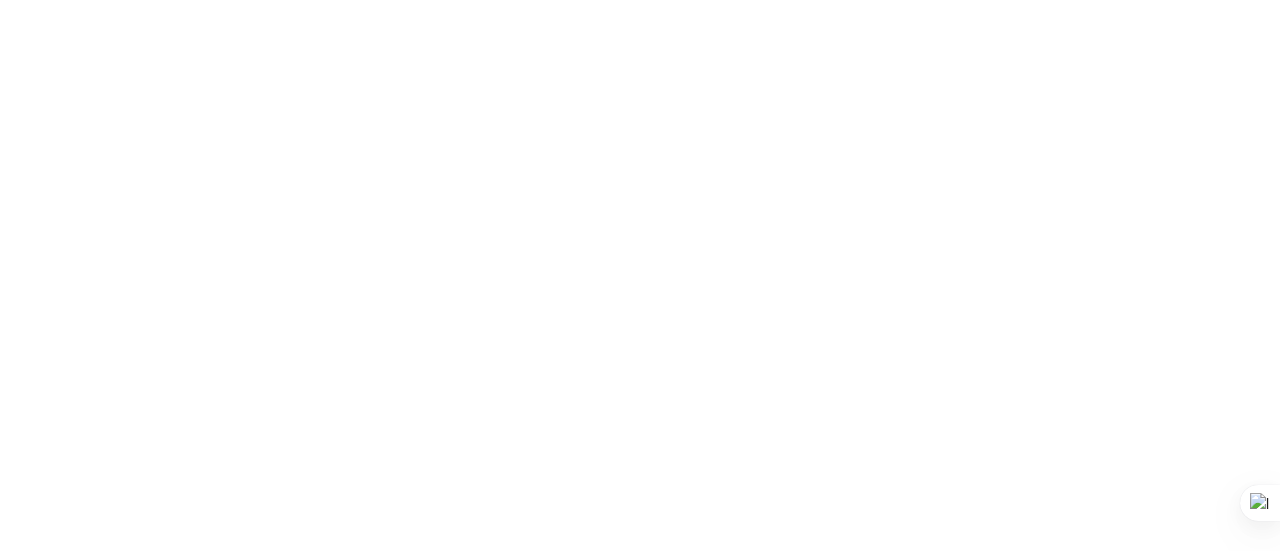 scroll, scrollTop: 0, scrollLeft: 0, axis: both 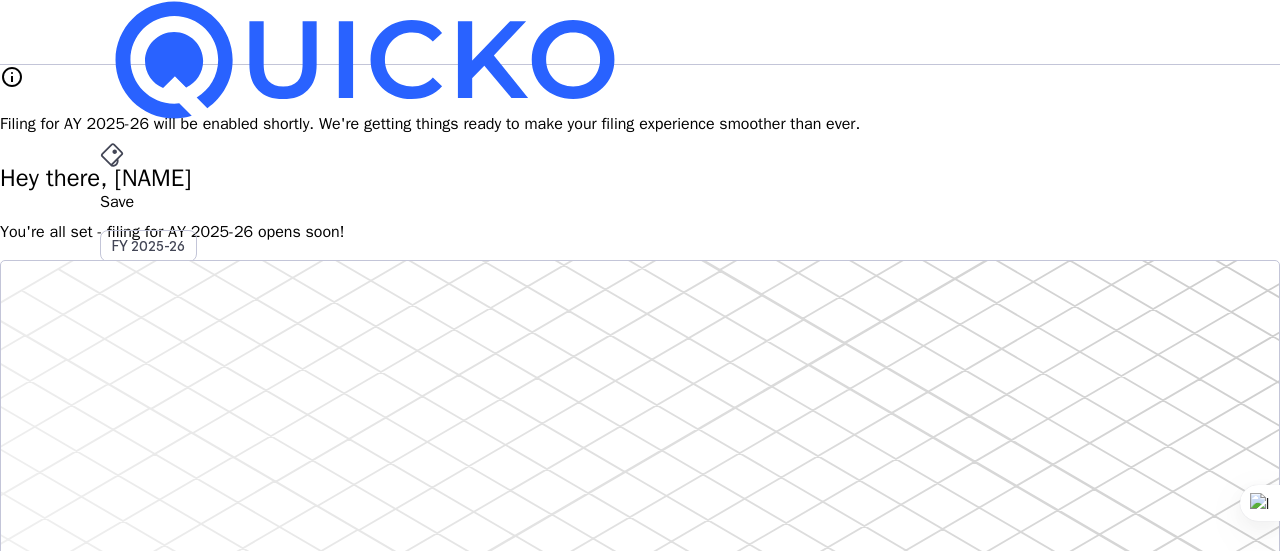 click on "File" at bounding box center (640, 408) 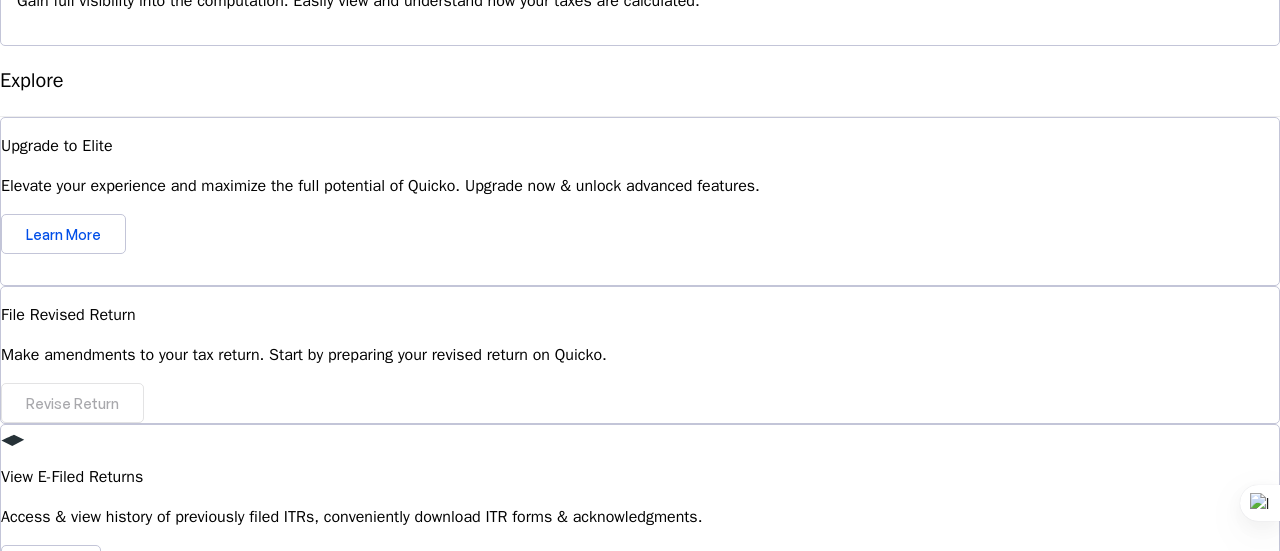 scroll, scrollTop: 0, scrollLeft: 0, axis: both 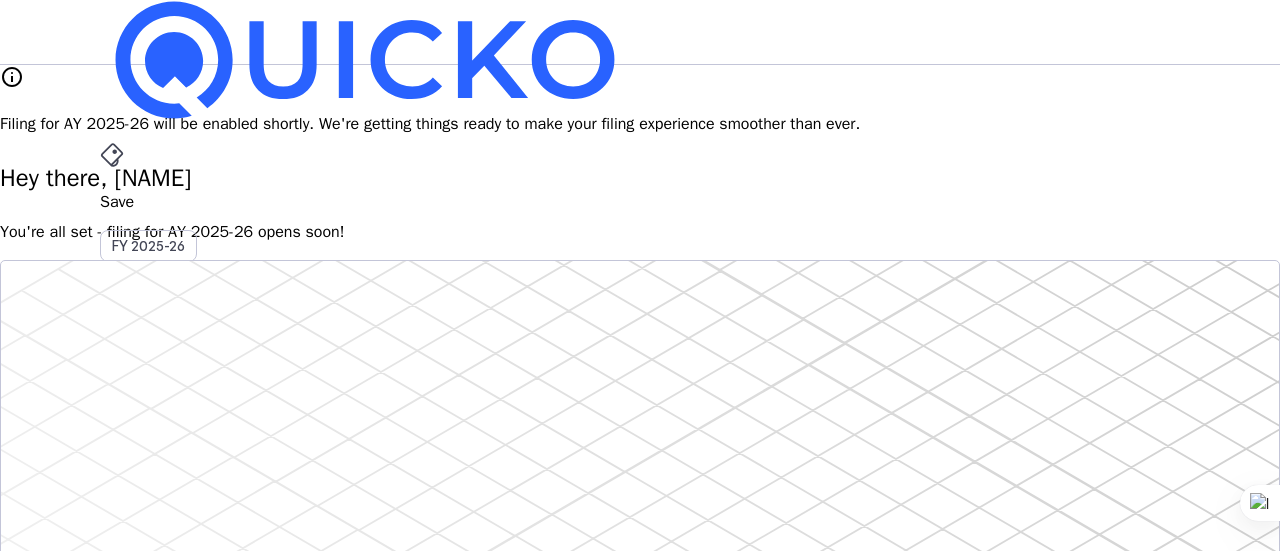 click on "Save" at bounding box center (640, 202) 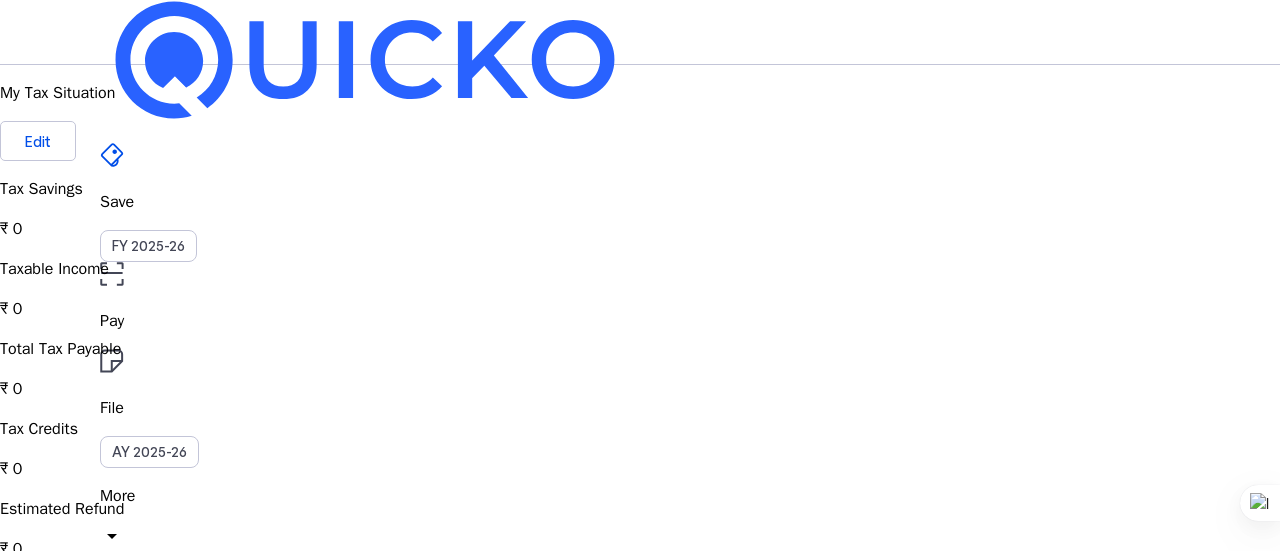 click on "Regime Analyser New Regime Chosen Regime View Comparision  4.8/5 | 1400 reviews  We do your taxes Expert will prepare, review & e-file your tax return, making sure nothing gets missed.  Get in touch  Documents Tax Computation Summary A brief summary of how we arrived at your final taxability based on your financial situation download Advance Tax Quarter 2 Current Quarter  Sep 15, 2025  Due Date  ₹ 0  Tax Dues Explore Tax Loss Harvesting  Coming Soon!  Connect to your broker! Link your broker & view tax saving opportunities! View Simulator National Pension Scheme Tax-saving plan that   pays you back Lower your taxes, grow your future. Benefit   from compounding growth with long-term   security. open_in_new_tab  Invest now  In partnership with" at bounding box center (640, 2170) 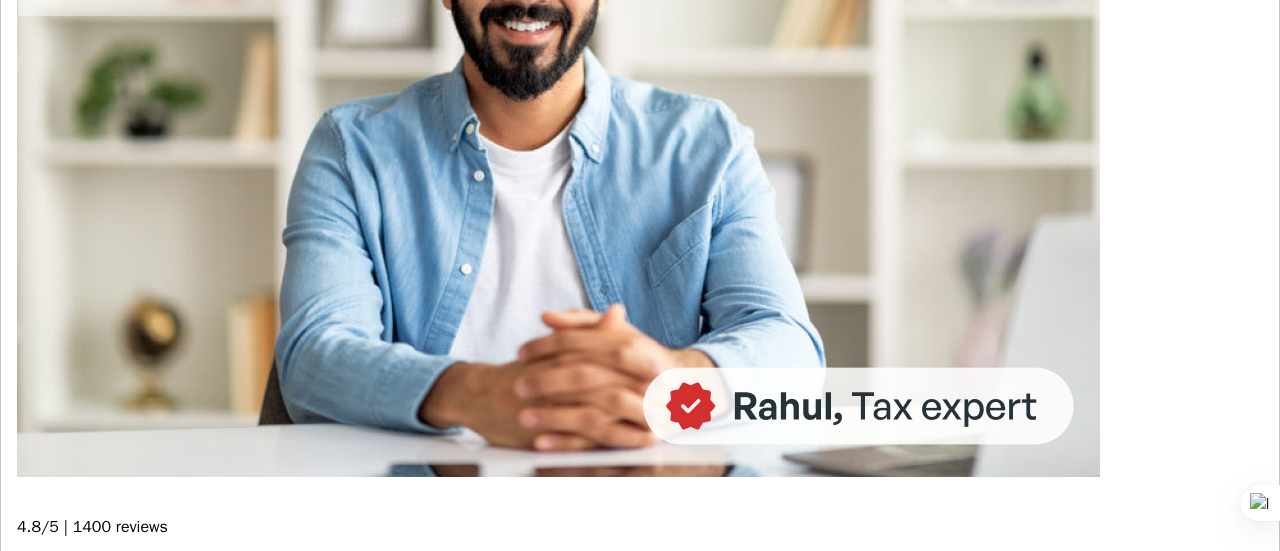 scroll, scrollTop: 0, scrollLeft: 0, axis: both 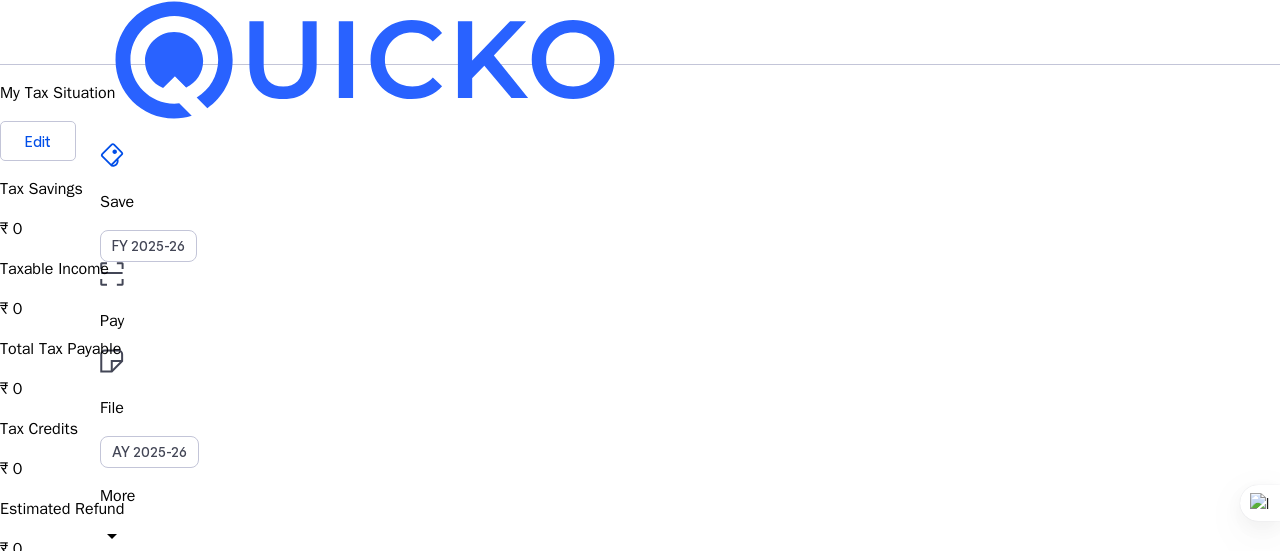 click on "Pay" at bounding box center [640, 321] 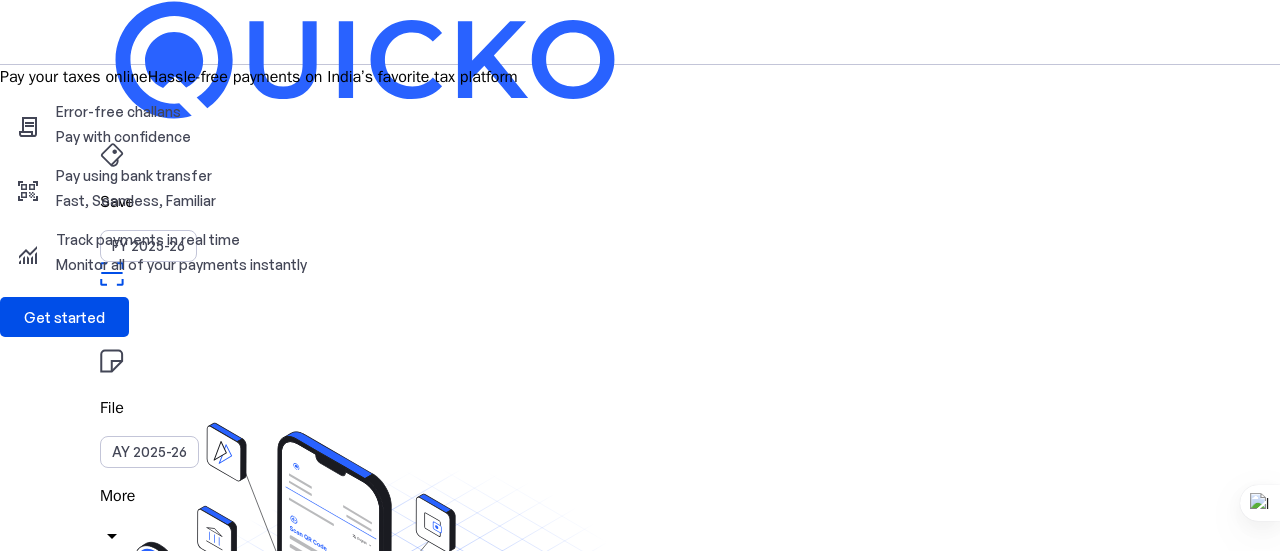 click on "More" at bounding box center (640, 496) 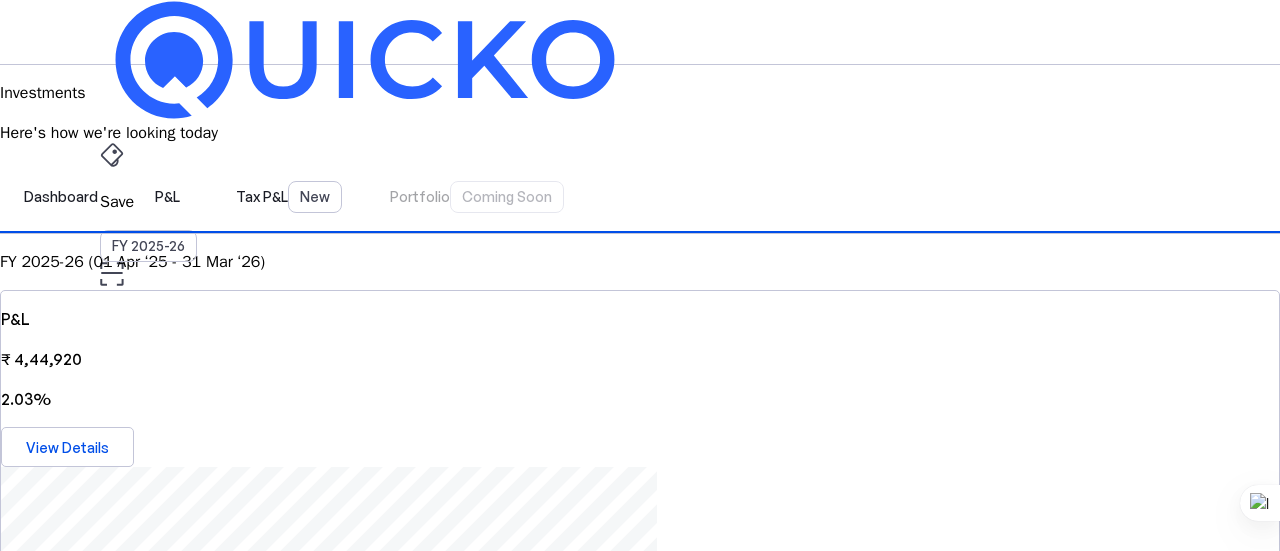 click on "P&L ₹ 4,44,920 2.03% View Details Tax P&L View Details LTCG ₹ 0 STCG ₹ 0 Intraday ₹ 0 F&O ₹ 4,36,685.69 Insights based on your Investments Most Profitable Day lightbulb 15 Apr You made ₹ 89,190 this day Most Traded Asset description BEL25APRFUT You traded it 5700 times Most Traded Account Zerodha You've traded 43 times Settlements 43 View category Investment Accounts Share your aggregate P&L and Portfolio for them to help you gain some actionable insights! Zerodha VT6758 add  Connect Account  download_file  Coming soon  Download reports Get your aggregate P&L details all laid out in a uniform, readable and clean document download_file  Download  supervised_user_circle  Coming soon  Share with your accountant Share your aggregate P&L and Portfolio for them to help you gain some actionable insights! settings  Manage Access" at bounding box center (640, 1653) 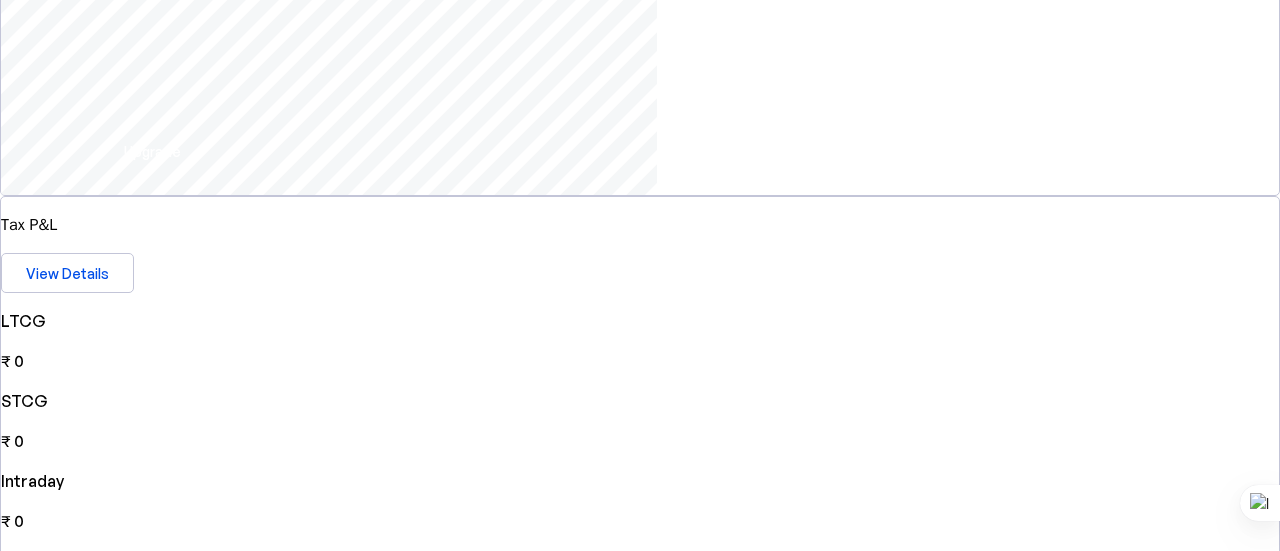 scroll, scrollTop: 69, scrollLeft: 0, axis: vertical 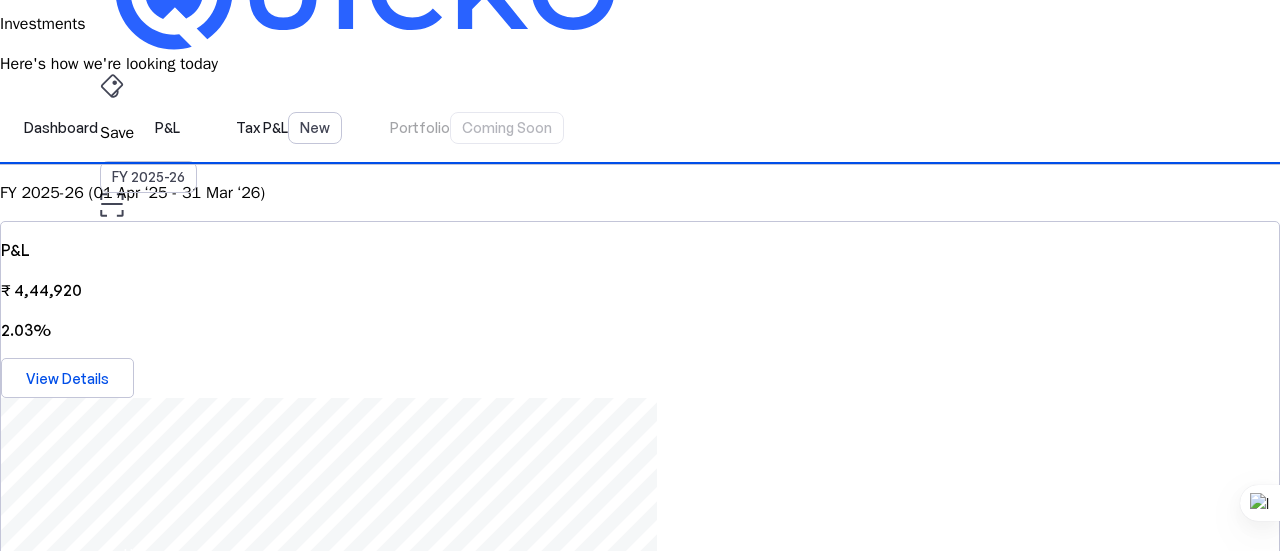 click on "P&L" at bounding box center [167, 128] 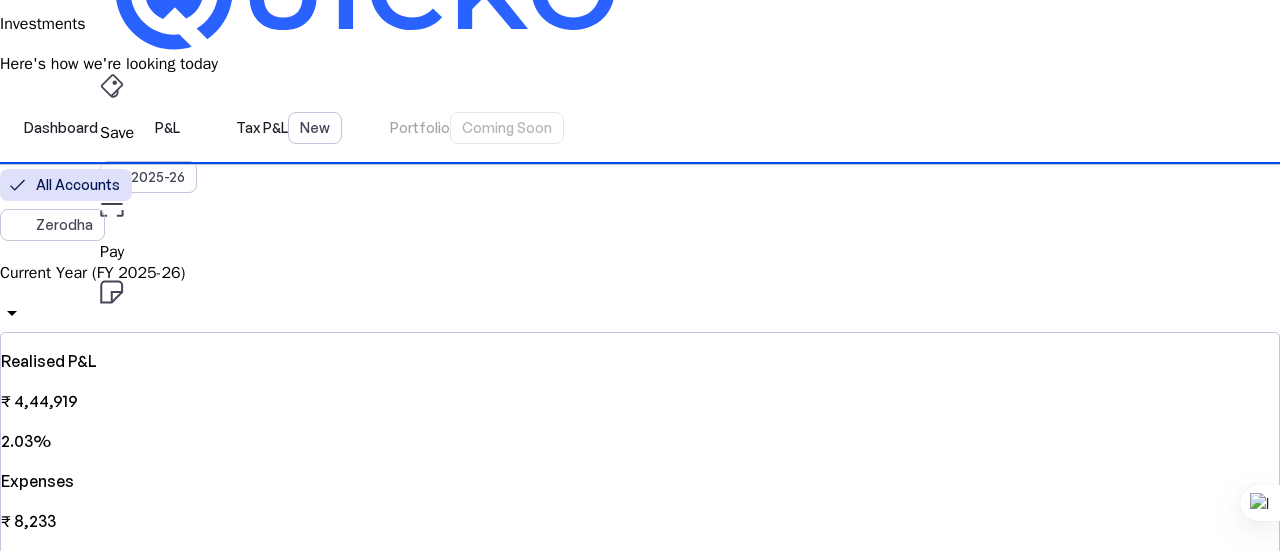 scroll, scrollTop: 0, scrollLeft: 0, axis: both 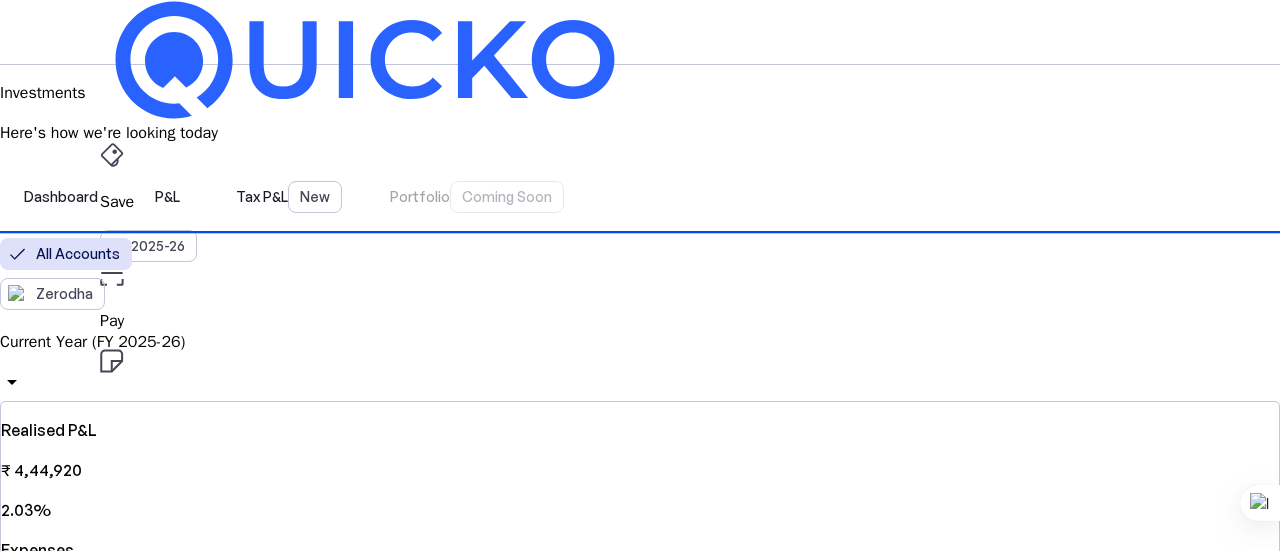 click on "Save FY 2025-26  Pay   File AY 2025-26  Investments  arrow_drop_down  SP   Upgrade  Investments Here's how we're looking today  Dashboard   P&L   Tax P&L  New  Portfolio  Coming Soon All Accounts  Zerodha   Current Year (FY 2025-26)   arrow_drop_down  Realised P&L ₹ 4,44,920 2.03% Expenses ₹ 8,234.31 Net Realised P&L ₹ 4,36,685.69 1.99% FY 2025-26 (01 Apr ‘25 - 31 Mar ‘26) Apr May Jun Jul Aug Sep Oct Nov Dec Jan Feb Mar ₹0 on 1 Apr '25 +₹10500 on 2 Apr '25 ₹0 on 3 Apr '25 +₹9120 on 4 Apr '25 ₹0 on 5 Apr '25 ₹0 on 6 Apr '25 +₹20035 on 7 Apr '25 ₹0 on 8 Apr '25 ₹0 on 9 Apr '25 ₹0 on 10 Apr '25 +₹33000 on 11 Apr '25 ₹0 on 12 Apr '25 ₹0 on 13 Apr '25 ₹0 on 14 Apr '25 +₹89190 on 15 Apr '25 ₹0 on 16 Apr '25 +₹27360 on 17 Apr '25 ₹0 on 18 Apr '25 ₹0 on 19 Apr '25 ₹0 on 20 Apr '25 +₹67275 on 21 Apr '25 ₹0 on 22 Apr '25 +₹13500 on 23 Apr '25 -₹3600 on 24 Apr '25 +₹8400 on 25 Apr '25 ₹0 on 26 Apr '25 ₹0 on 27 Apr '25 +₹24615 on 28 Apr '25 compare_arrows" at bounding box center [640, 1295] 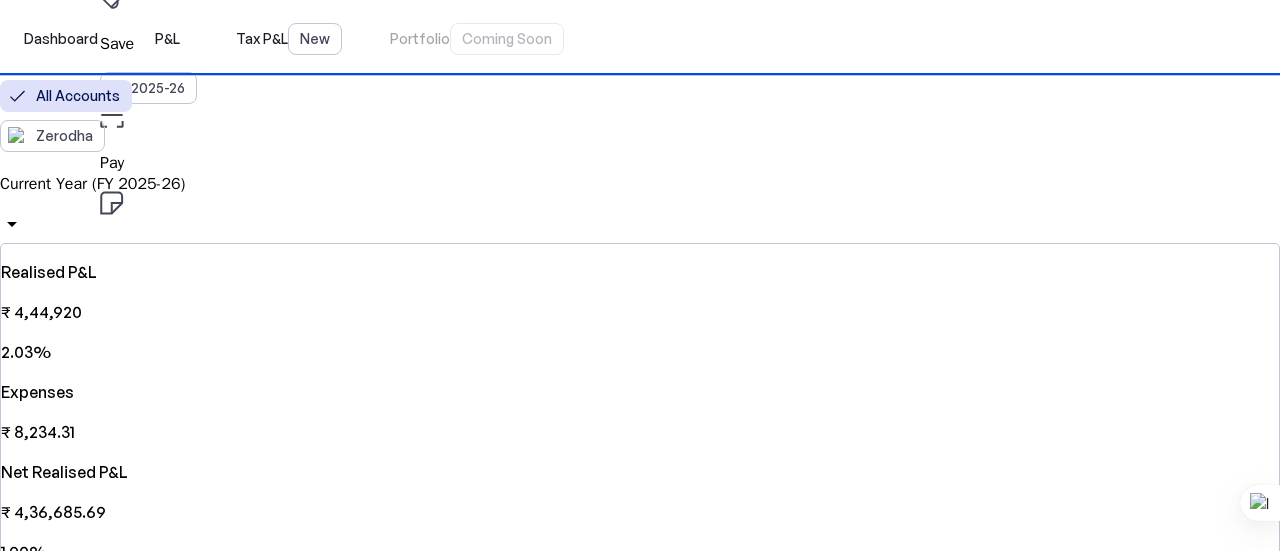 scroll, scrollTop: 160, scrollLeft: 0, axis: vertical 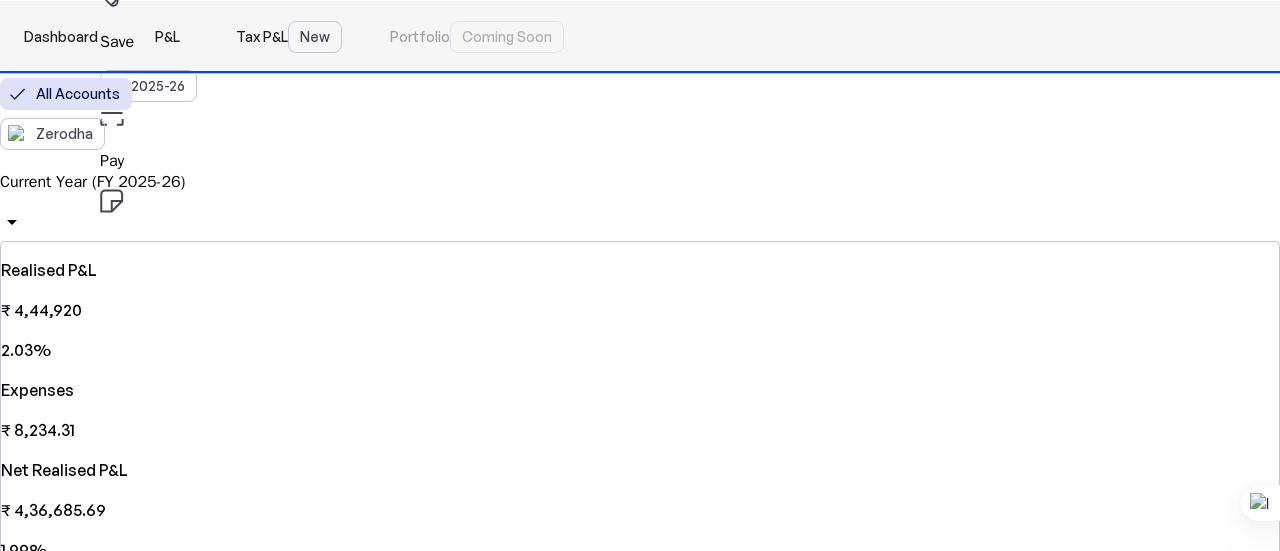click on "Tax P&L  New" at bounding box center [289, 37] 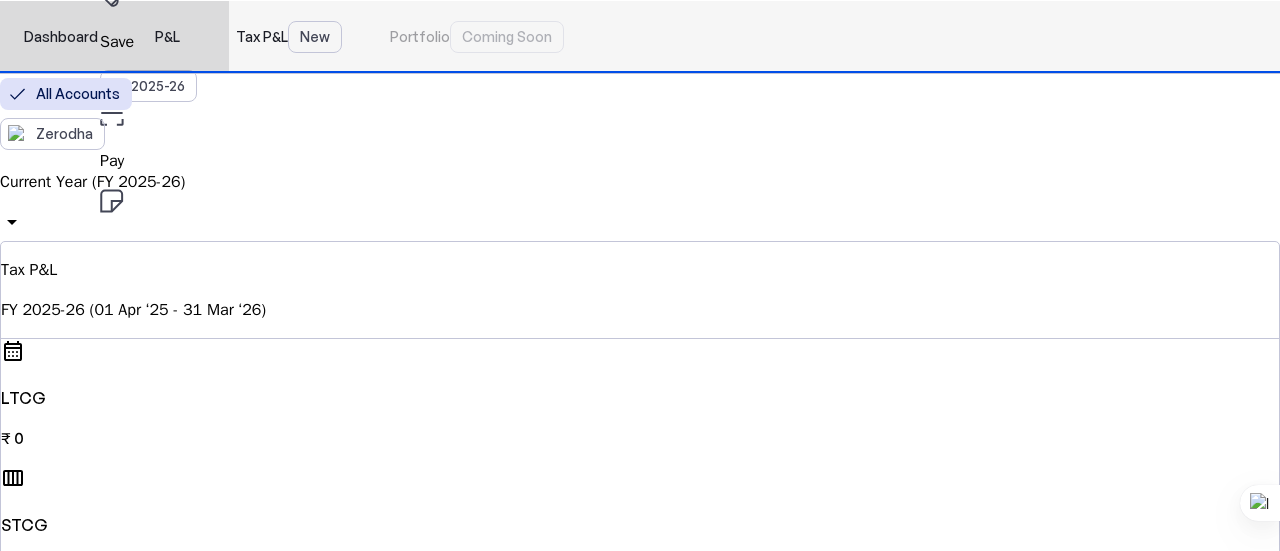 scroll, scrollTop: 0, scrollLeft: 0, axis: both 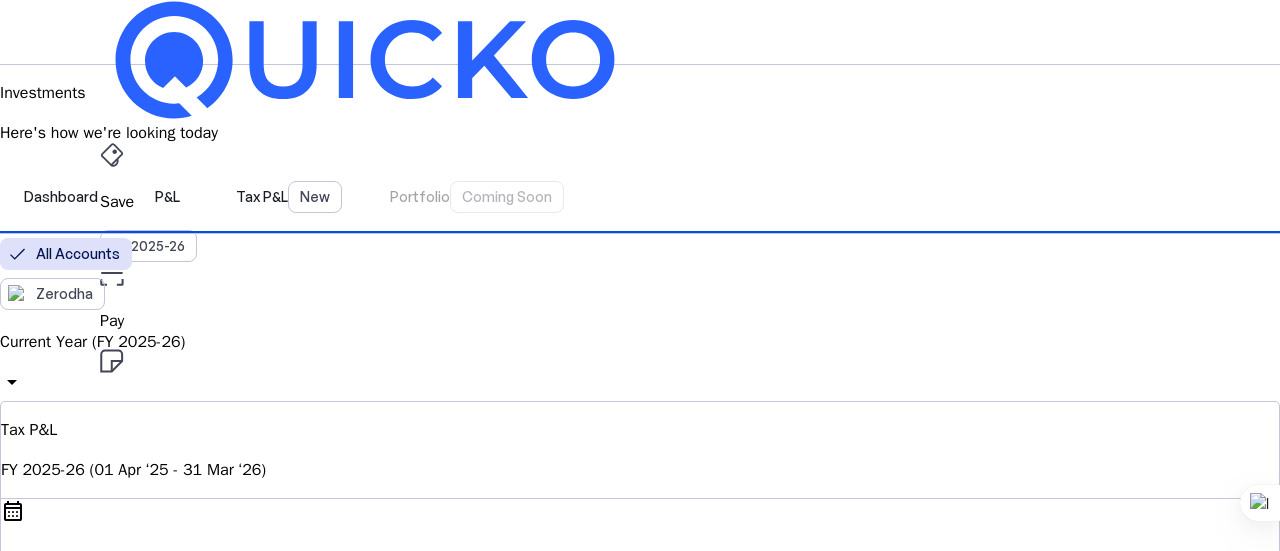 click on "Save FY 2025-26  Pay   File AY 2025-26  Investments  arrow_drop_down  SP   Upgrade  Investments Here's how we're looking today  Dashboard   P&L   Tax P&L  New  Portfolio  Coming Soon All Accounts  Zerodha   Current Year (FY 2025-26)   arrow_drop_down  Tax P&L FY 2025-26 (01 Apr ‘25 - 31 Mar ‘26) calendar_month LTCG ₹ 0 calendar_view_week STCG ₹ 0 avg_time Intraday ₹ 0 bid_landscape F&O ₹ 4,36,685.69 view_stream  View Accrued CG  compare_arrows  View Settlements  sim_card_download  Download Report  Current Year Loss Adjustment LTCG STCG Intraday Income F&O Income Taxable Income ( ₹ 0 ) Total Sell value ₹ 0  Cost Of Acquisition ₹ 0 Cost Of Improvement ₹ 0  Transfer Expenses ₹ 0  Loss Set-Off  Long Term Capital Loss  ₹ 0   Short Term Capital Loss  ₹ 0   Intraday Loss  ₹ 0  F&O Loss  ₹ 0 Net Taxable Income ₹ 0 Future Option Income Net Taxable Income LTCG Loss Adjustment Long Term Capital Gains can be setoff only against any Short Term Capital losses and any losses made in F&O" at bounding box center (640, 2340) 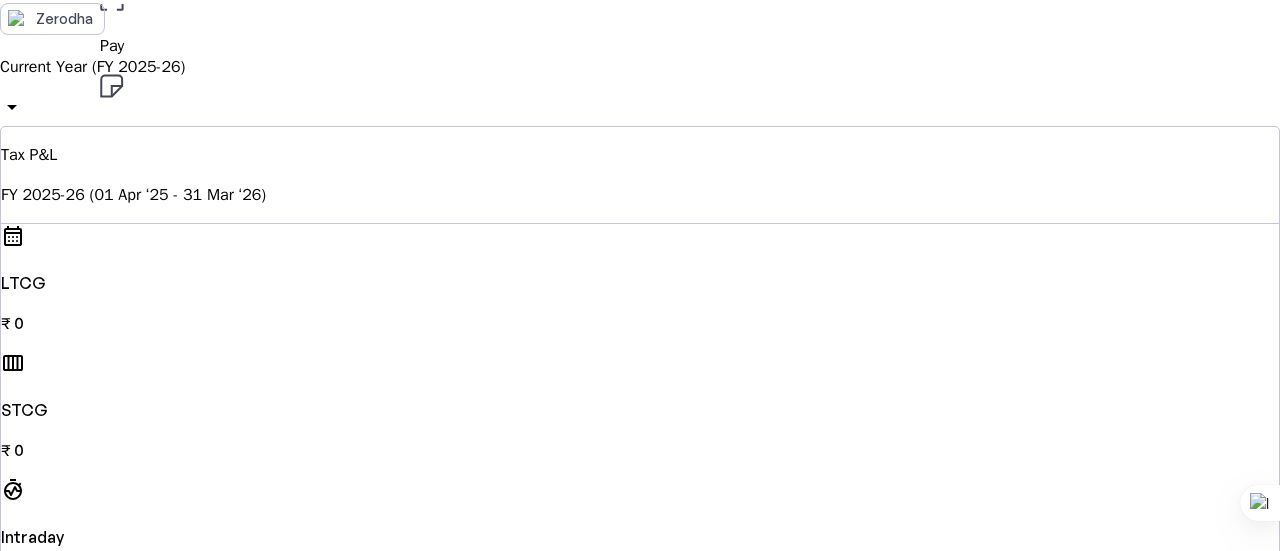 scroll, scrollTop: 320, scrollLeft: 0, axis: vertical 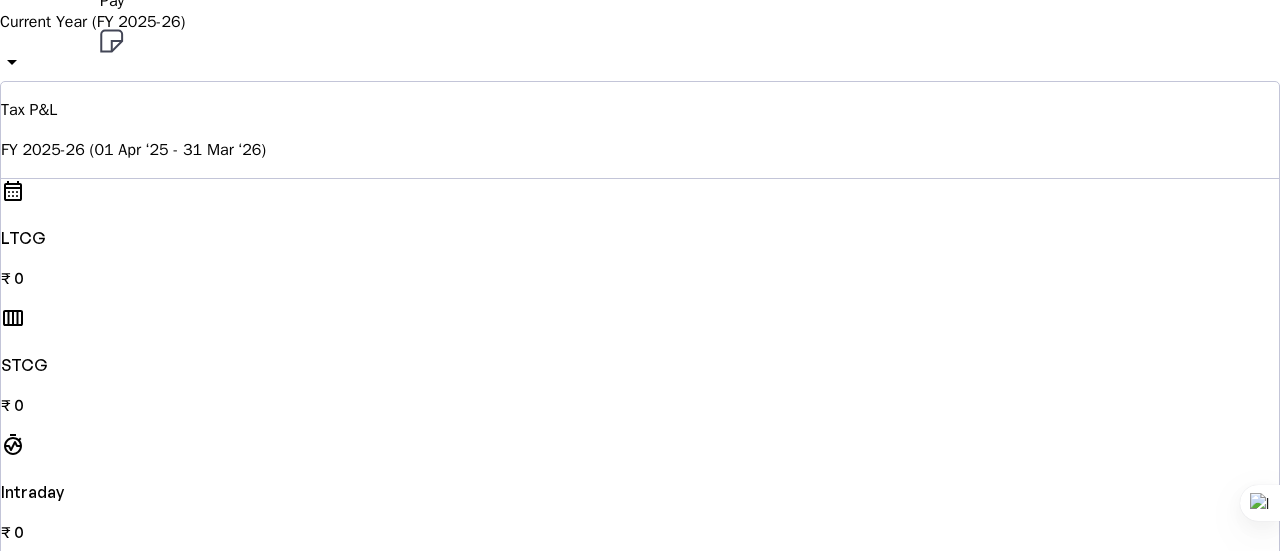 click on "Save FY 2025-26  Pay   File AY 2025-26  Investments  arrow_drop_down  SP   Upgrade  Investments Here's how we're looking today  Dashboard   P&L   Tax P&L  New  Portfolio  Coming Soon All Accounts  Zerodha   Current Year (FY 2025-26)   arrow_drop_down  Tax P&L FY 2025-26 (01 Apr ‘25 - 31 Mar ‘26) calendar_month LTCG ₹ 0 calendar_view_week STCG ₹ 0 avg_time Intraday ₹ 0 bid_landscape F&O ₹ 4,36,685.69 view_stream  View Accrued CG  compare_arrows  View Settlements  sim_card_download  Download Report  Current Year Loss Adjustment LTCG STCG Intraday Income F&O Income Taxable Income ( ₹ 0 ) Total Sell value ₹ 0  Cost Of Acquisition ₹ 0 Cost Of Improvement ₹ 0  Transfer Expenses ₹ 0  Loss Set-Off  Long Term Capital Loss  ₹ 0   Short Term Capital Loss  ₹ 0   Intraday Loss  ₹ 0  F&O Loss  ₹ 0 Net Taxable Income ₹ 0 Future Option Income Net Taxable Income LTCG Loss Adjustment Long Term Capital Gains can be setoff only against any Short Term Capital losses and any losses made in F&O" at bounding box center [640, 2020] 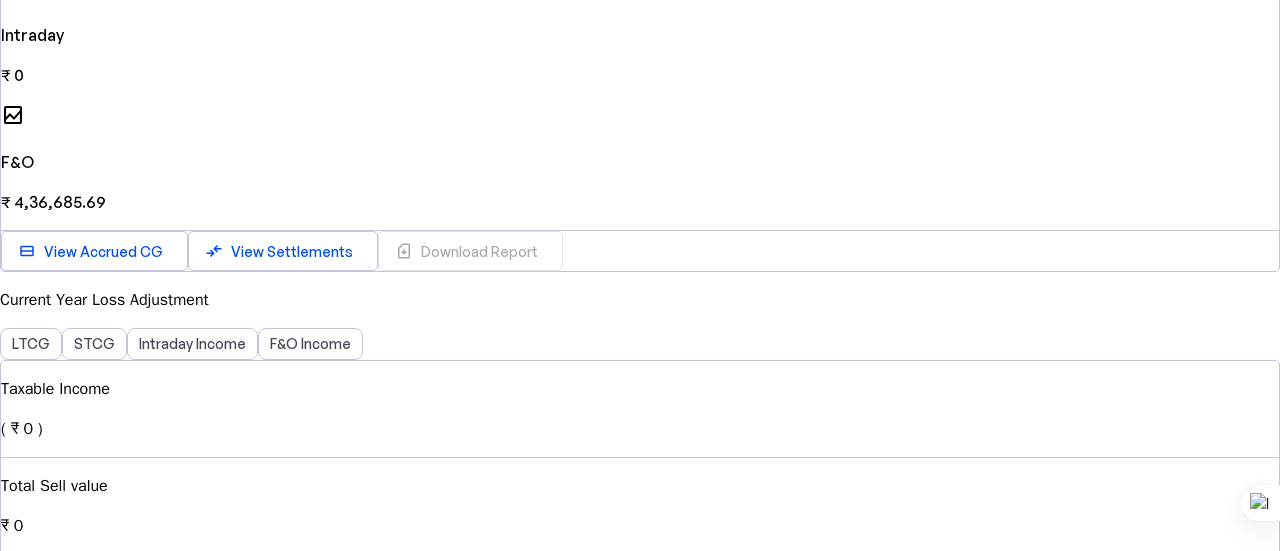 scroll, scrollTop: 802, scrollLeft: 0, axis: vertical 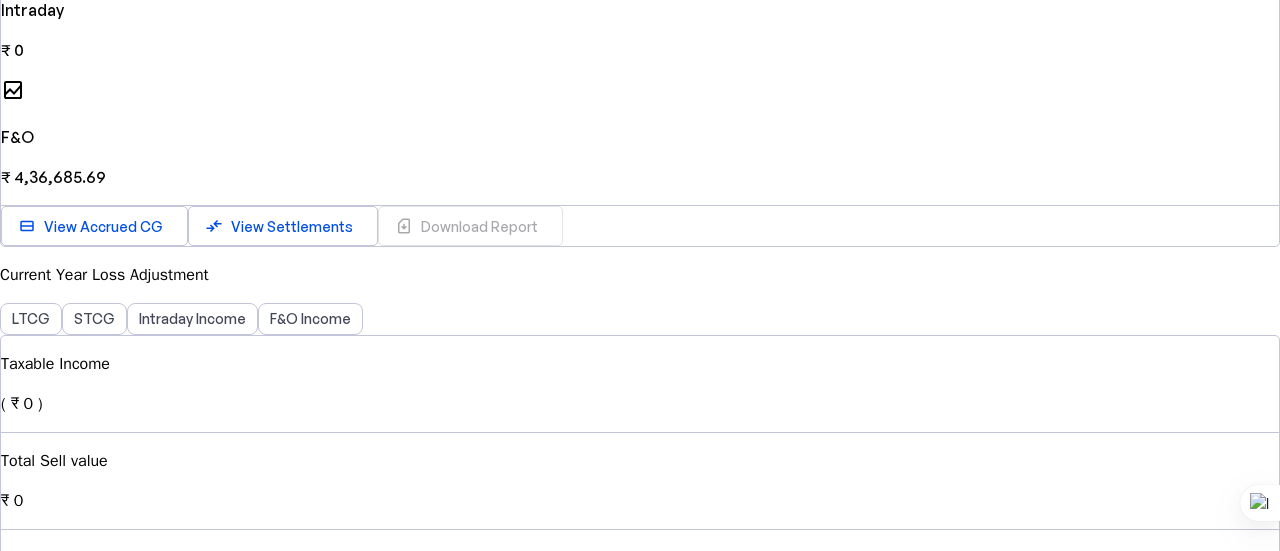 click on "Save FY 2025-26  Pay   File AY 2025-26  Investments  arrow_drop_down  SP   Upgrade  Investments Here's how we're looking today  Dashboard   P&L   Tax P&L  New  Portfolio  Coming Soon All Accounts  Zerodha   Current Year (FY 2025-26)   arrow_drop_down  Tax P&L FY 2025-26 (01 Apr ‘25 - 31 Mar ‘26) calendar_month LTCG ₹ 0 calendar_view_week STCG ₹ 0 avg_time Intraday ₹ 0 bid_landscape F&O ₹ 4,36,685.69 view_stream  View Accrued CG  compare_arrows  View Settlements  sim_card_download  Download Report  Current Year Loss Adjustment LTCG STCG Intraday Income F&O Income Taxable Income ( ₹ 0 ) Total Sell value ₹ 0  Cost Of Acquisition ₹ 0 Cost Of Improvement ₹ 0  Transfer Expenses ₹ 0  Loss Set-Off  Long Term Capital Loss  ₹ 0   Short Term Capital Loss  ₹ 0   Intraday Loss  ₹ 0  F&O Loss  ₹ 0 Net Taxable Income ₹ 0 Future Option Income Net Taxable Income LTCG Loss Adjustment Long Term Capital Gains can be setoff only against any Short Term Capital losses and any losses made in F&O" at bounding box center (640, 1538) 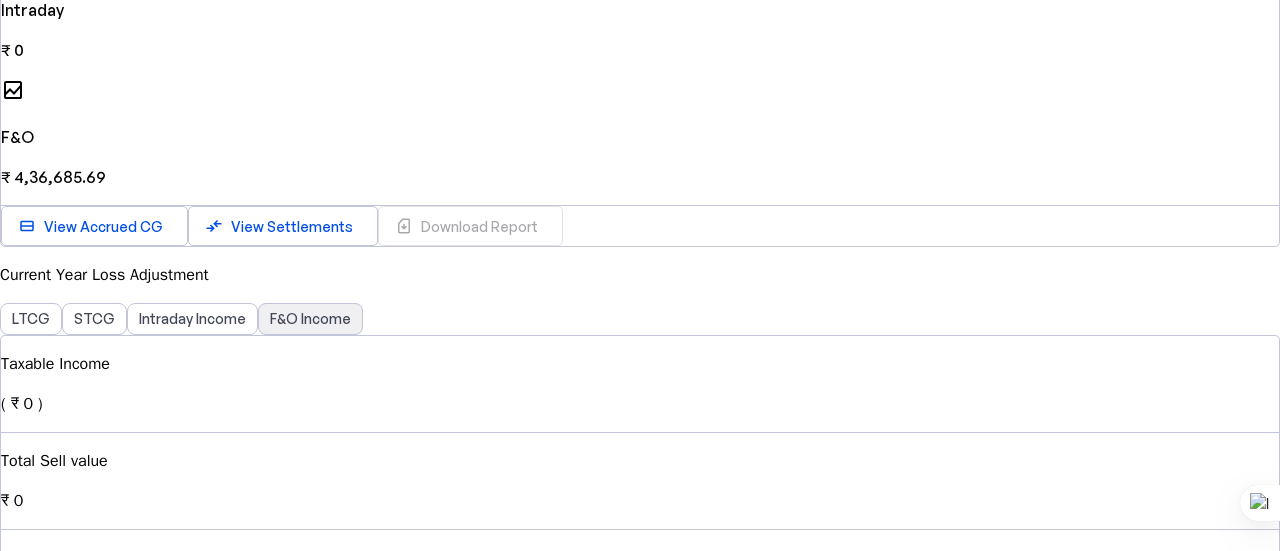 click on "F&O Income" at bounding box center (310, 319) 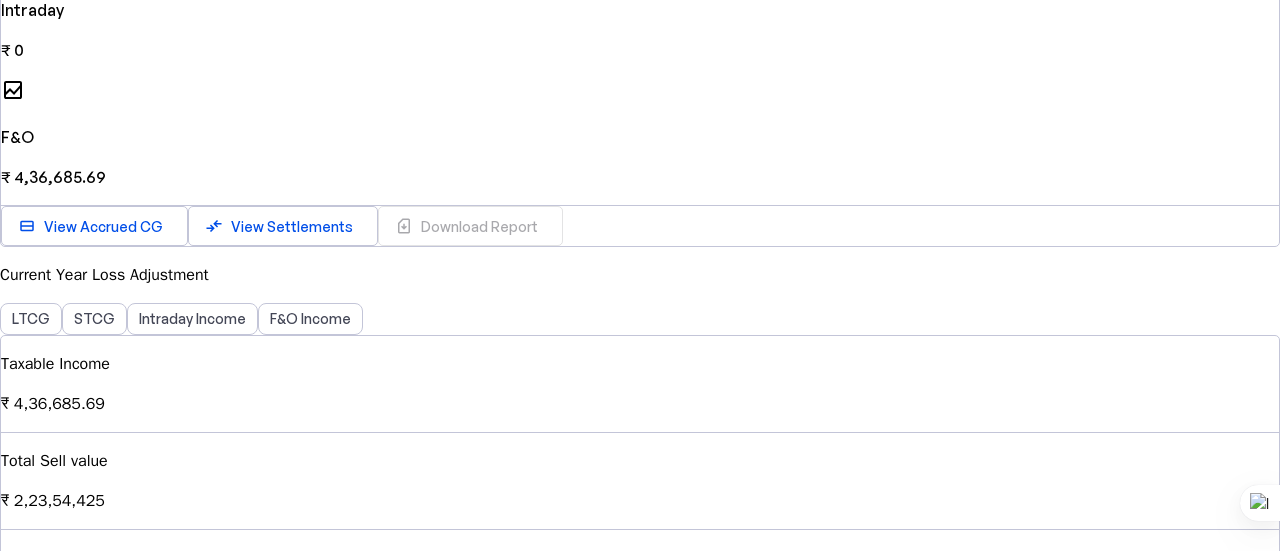 click on "Save FY 2025-26  Pay   File AY 2025-26  Investments  arrow_drop_down  SP   Upgrade  Investments Here's how we're looking today  Dashboard   P&L   Tax P&L  New  Portfolio  Coming Soon All Accounts  Zerodha   Current Year (FY 2025-26)   arrow_drop_down  Tax P&L FY 2025-26 (01 Apr ‘25 - 31 Mar ‘26) calendar_month LTCG ₹ 0 calendar_view_week STCG ₹ 0 avg_time Intraday ₹ 0 bid_landscape F&O ₹ 4,36,685.69 view_stream  View Accrued CG  compare_arrows  View Settlements  sim_card_download  Download Report  Current Year Loss Adjustment LTCG STCG Intraday Income F&O Income Taxable Income ₹ 4,36,685.69 Total Sell value ₹ 2,23,54,425  Cost Of Acquisition ₹ 2,19,09,505 Cost Of Improvement ₹ 0  Transfer Expenses ₹ 8,234.31  Loss Set-Off  Long Term Capital Loss  ₹ 0   Short Term Capital Loss  ₹ 0   Intraday Loss  ₹ 0  F&O Loss  ₹ 0 Net Taxable Income ₹ 4,36,686 Future Option Income Net Taxable Income F&O Income Loss Adjustment Net Tax P&L Net Taxable Income ₹ 4,36,686 Losses Adjusted ₹ 0" at bounding box center (640, 1538) 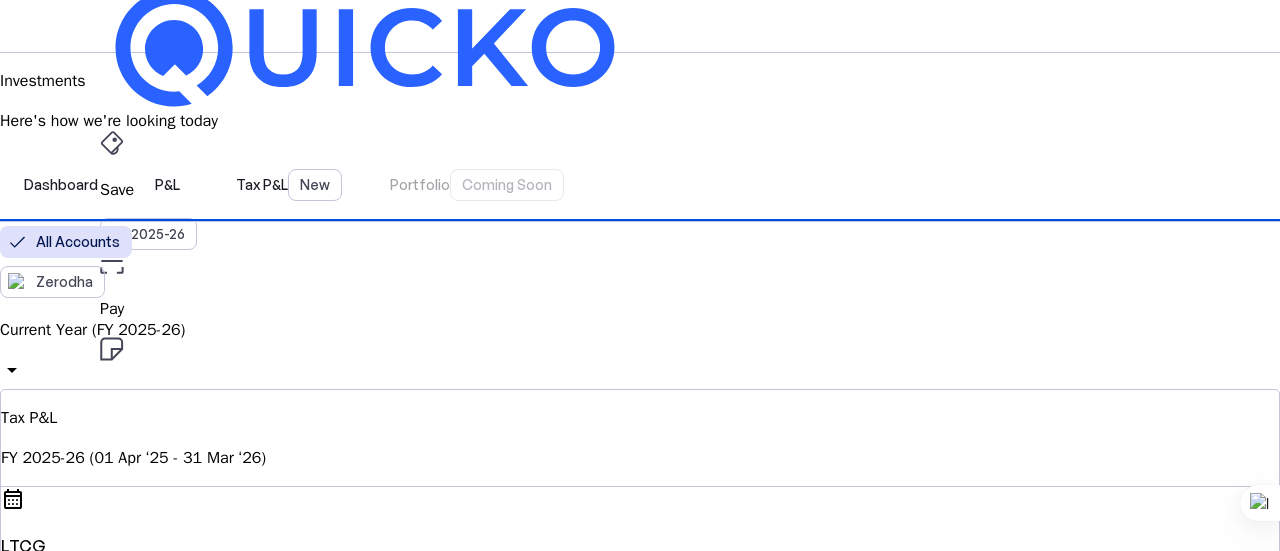 scroll, scrollTop: 0, scrollLeft: 0, axis: both 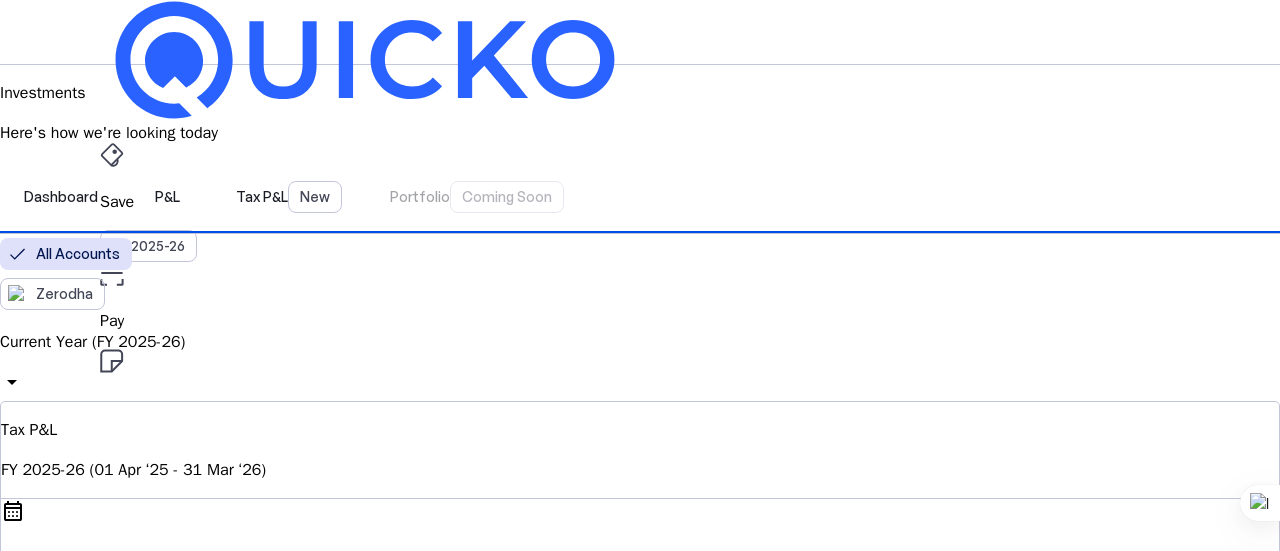click on "Dashboard   P&L   Tax P&L  New  Portfolio  Coming Soon" at bounding box center (640, 197) 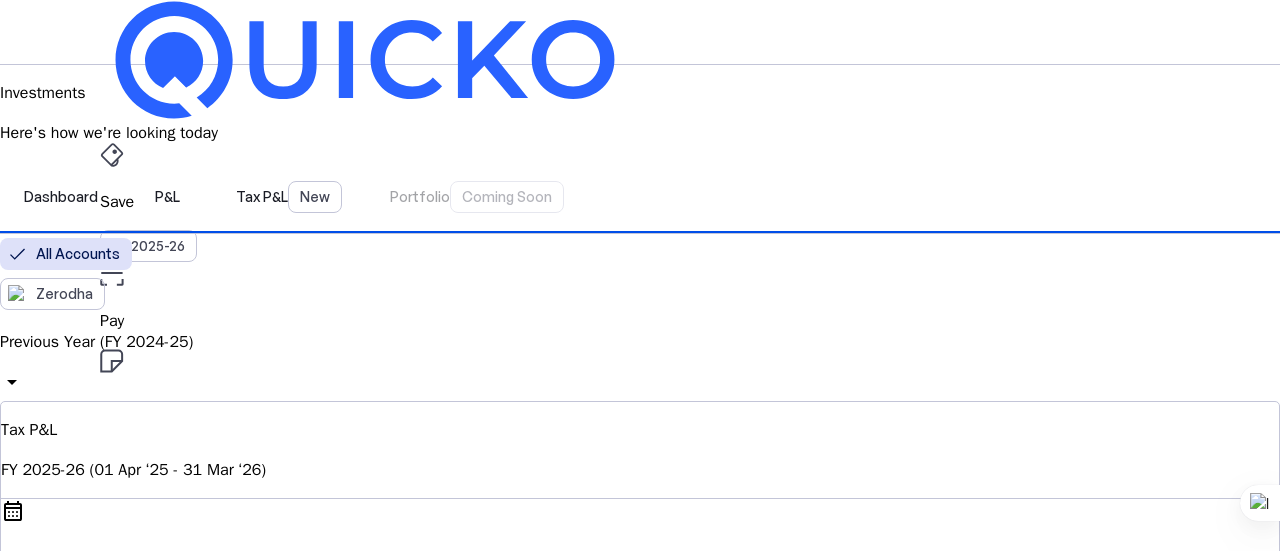 click on "Save FY 2025-26  Pay   File AY 2025-26  Investments  arrow_drop_down  SP   Upgrade  Investments Here's how we're looking today  Dashboard   P&L   Tax P&L  New  Portfolio  Coming Soon All Accounts  Zerodha   Previous Year (FY 2024-25)   arrow_drop_down  Tax P&L FY 2025-26 (01 Apr ‘25 - 31 Mar ‘26) calendar_month  LTCG  calendar_view_week  STCG  avg_time  Intraday  bid_landscape  F&O  view_stream  View CG Breakdown  © Quicko Infosoft Private Limited Built with favorite from [CITY]" at bounding box center [640, 622] 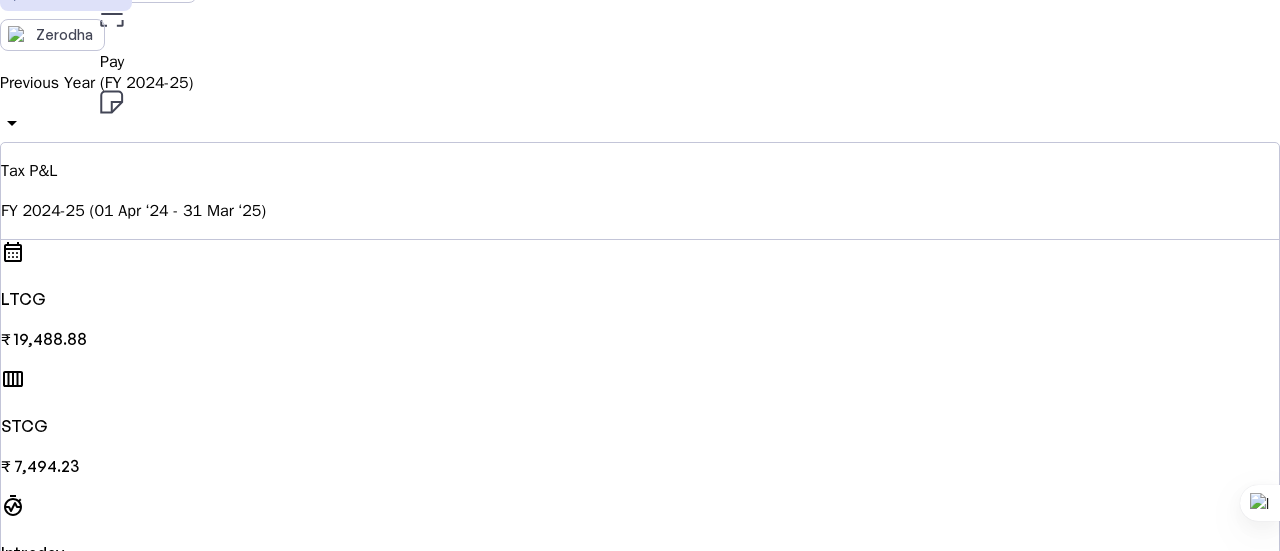 scroll, scrollTop: 280, scrollLeft: 0, axis: vertical 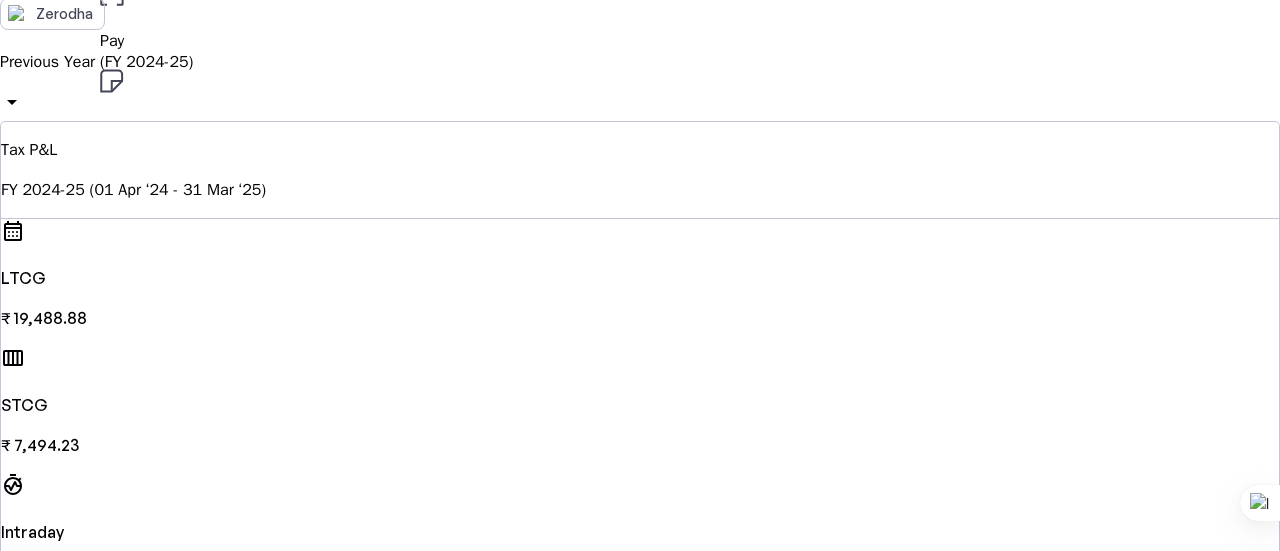 click on "Save FY 2025-26  Pay   File AY 2025-26  Investments  arrow_drop_down  SP   Upgrade  Investments Here's how we're looking today  Dashboard   P&L   Tax P&L  New  Portfolio  Coming Soon All Accounts  Zerodha   Previous Year (FY 2024-25)   arrow_drop_down  Tax P&L FY 2024-25 (01 Apr ‘24 - 31 Mar ‘25) calendar_month LTCG ₹ 19,488.88 calendar_view_week STCG ₹ 7,494.23 avg_time Intraday ₹ 0 bid_landscape F&O ₹ -19,31,761.44 view_stream  View Accrued CG  compare_arrows  View Settlements  sim_card_download  Download Report  Current Year Loss Adjustment LTCG STCG Intraday Income F&O Income Taxable Income ₹ 19,488.88 Total Sell value ₹ 1,34,647.6  Cost Of Acquisition ₹ 1,14,990.3 Cost Of Improvement ₹ 0  Transfer Expenses ₹ 168.42  Loss Set-Off  Long Term Capital Loss  ₹ 0   Short Term Capital Loss  ₹ 0   Intraday Loss  ₹ 0  F&O Loss  ₹ 19,488.88 Net Taxable Income ₹ 0 Short Term Capital Gains F&O Loss Adjusted Long Term Capital Gains Incomes Adjusted Future Option Loss STCG Adjusted" at bounding box center (640, 2060) 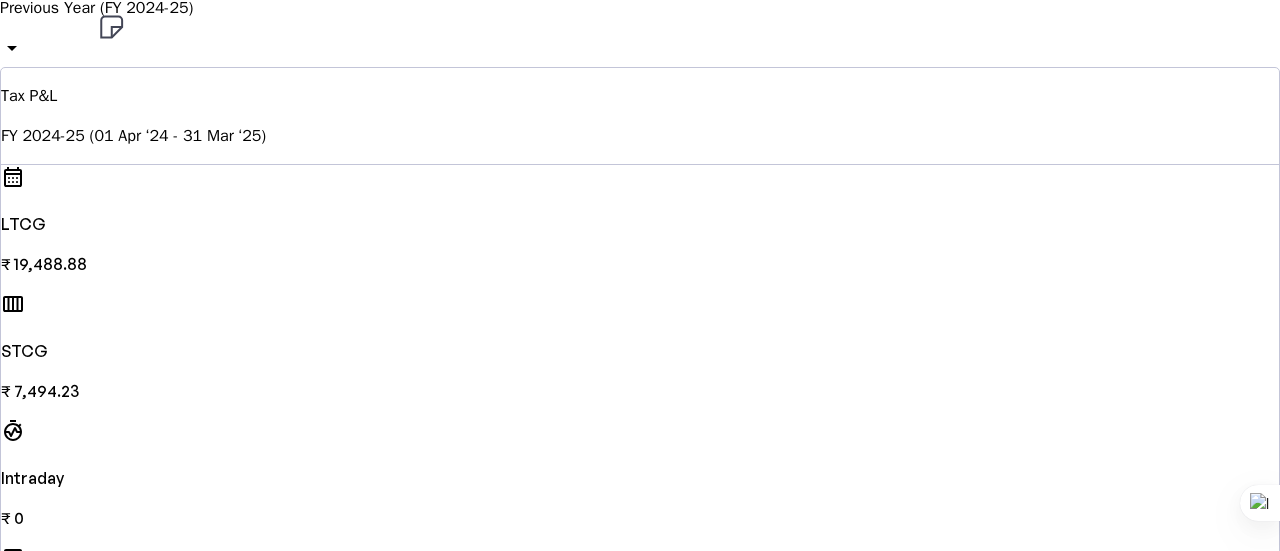 scroll, scrollTop: 0, scrollLeft: 0, axis: both 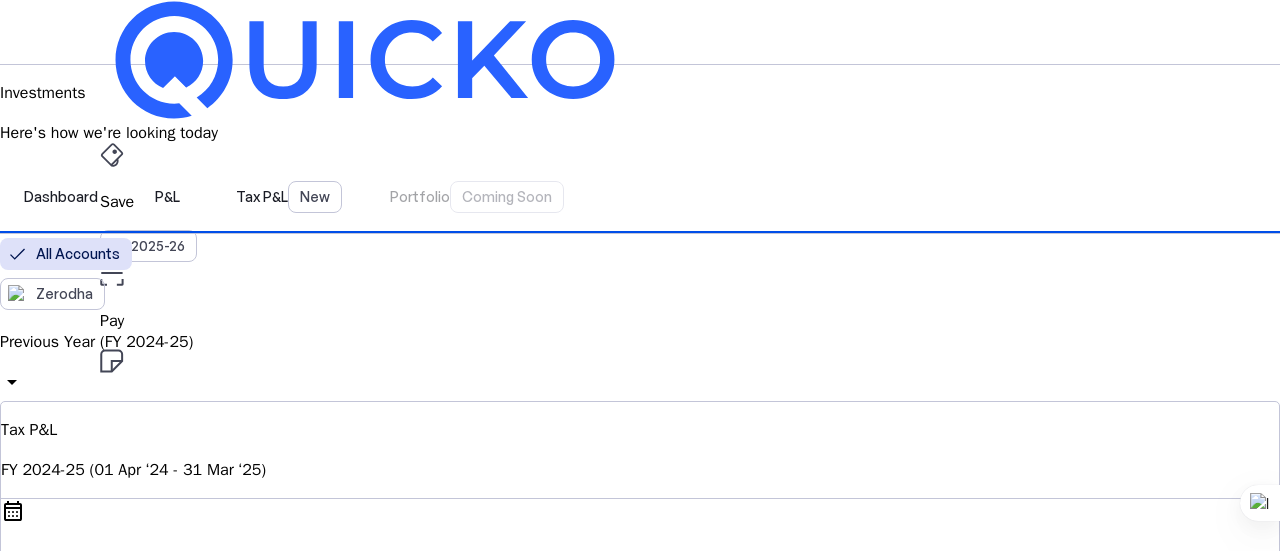 click on "SP" at bounding box center (116, 587) 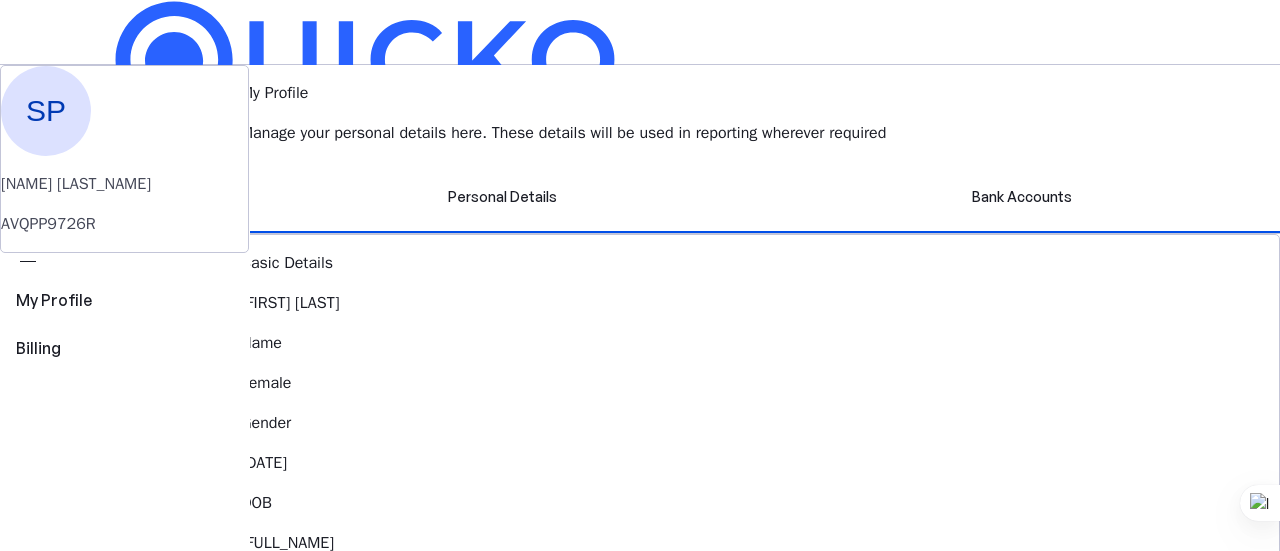 click on "Save FY 2025-26  Pay   File AY 2025-26  More  arrow_drop_down  SP   Upgrade   SP  [NAME] [LAST_NAME] AVQPP9726R perm_identity My Profile view_carousel Billing My Profile Manage your personal details here. These details will be used in reporting wherever required  Personal Details  Bank Accounts Basic Details [NAME] Name Female Gender [DATE] DOB [FULL_NAME] Father's Name  Edit  Residential Status Resident Status  Edit  Identity Details  [NUMBER]  link_off Aadhaar Number Not added PRAN  Edit  Address  [ADDRESS], [CITY], [CITY], [STATE], India, [POSTAL_CODE]  Address  Edit  Contact Details  +91 [PHONE] Mobile Number [EMAIL] Email Address  Edit  © Quicko Infosoft Private Limited Built with favorite from [CITY]" at bounding box center (640, 869) 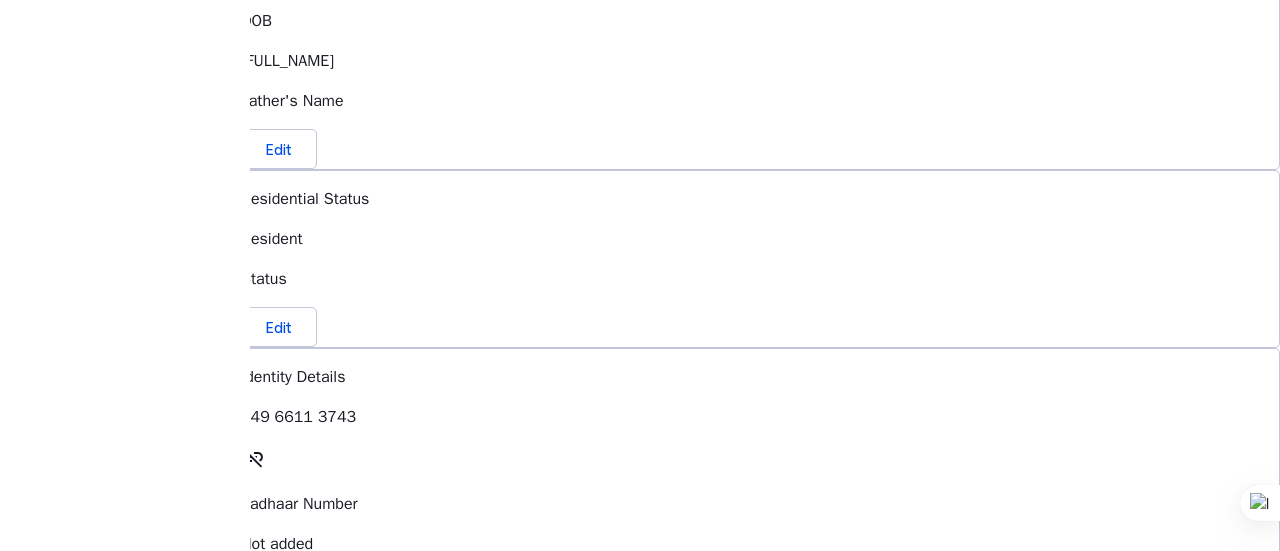 click on "Save FY 2025-26  Pay   File AY 2025-26  More  arrow_drop_down  SP   Upgrade   SP  [NAME] [LAST_NAME] AVQPP9726R perm_identity My Profile view_carousel Billing My Profile Manage your personal details here. These details will be used in reporting wherever required  Personal Details  Bank Accounts Basic Details [NAME] Name Female Gender [DATE] DOB [FULL_NAME] Father's Name  Edit  Residential Status Resident Status  Edit  Identity Details  [NUMBER]  link_off Aadhaar Number Not added PRAN  Edit  Address  [ADDRESS], [CITY], [CITY], [STATE], India, [POSTAL_CODE]  Address  Edit  Contact Details  +91 [PHONE] Mobile Number [EMAIL] Email Address  Edit  © Quicko Infosoft Private Limited Built with favorite from [CITY]" at bounding box center [640, 387] 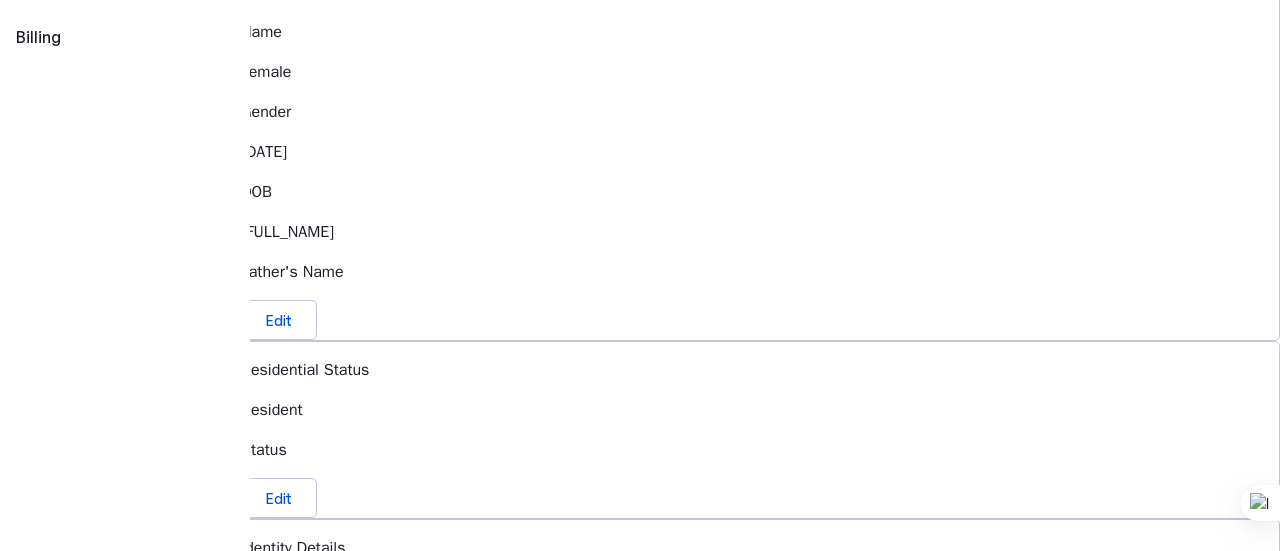 scroll, scrollTop: 0, scrollLeft: 0, axis: both 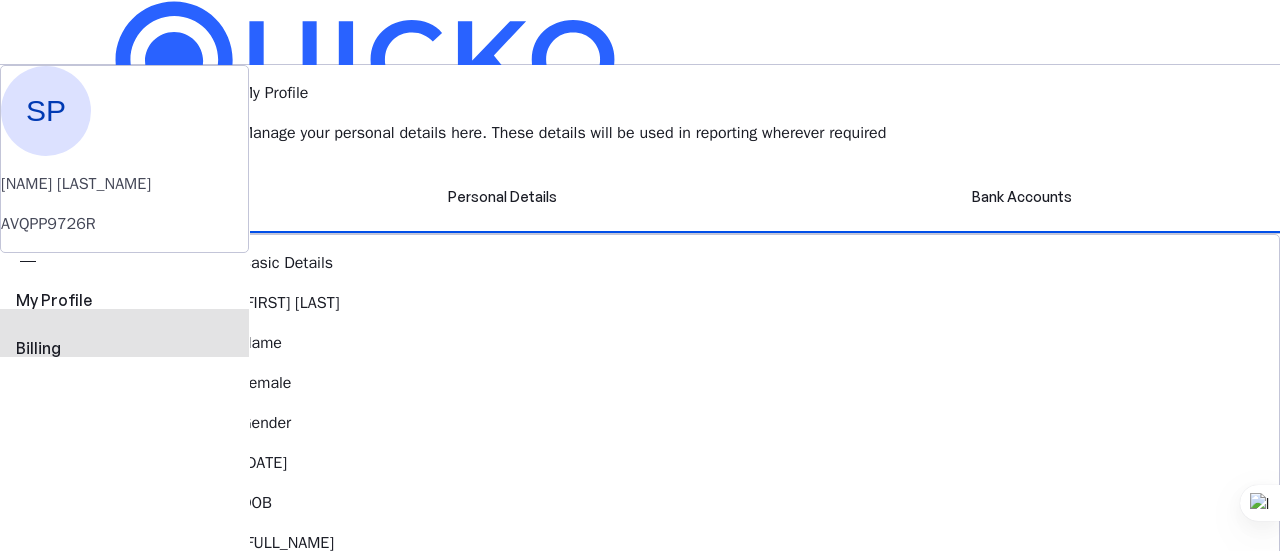 click on "Billing" at bounding box center [124, 348] 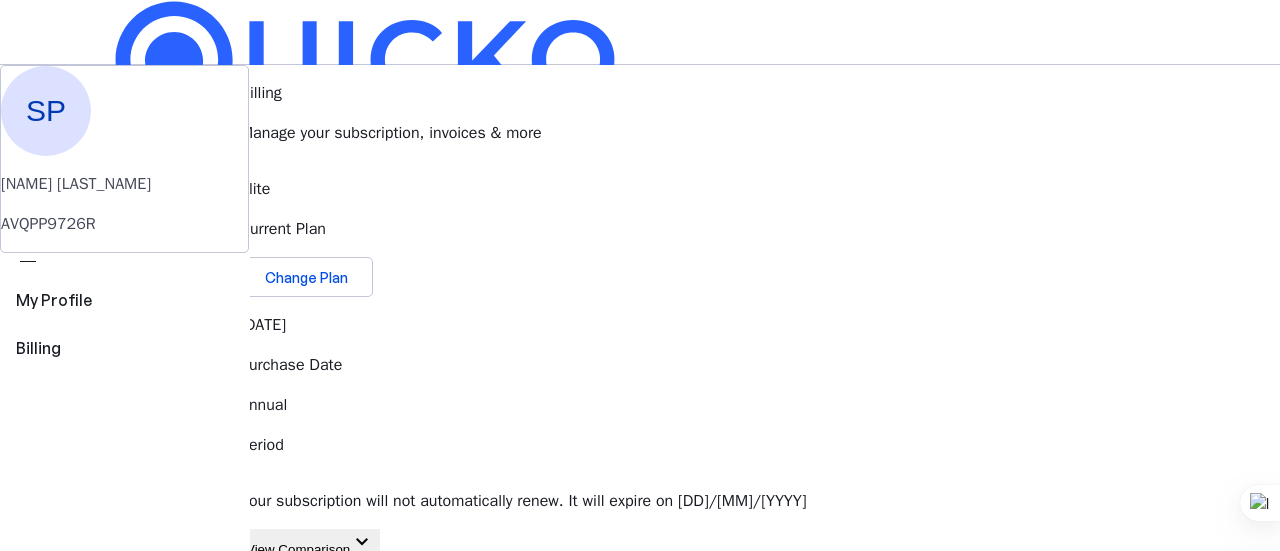 click on "Billing Manage your subscription, invoices & more Elite Current Plan  Change Plan   [DATE]  Purchase Date Annual Period Your subscription will not automatically renew. It will expire on [DATE] View Comparison keyboard_arrow_down Billings history Access & download all your bills here chevron_right FAQs  What is the validity of the plan?  expand_more  Will my subscription auto renew?  expand_more  Can I transfer or share my plan with someone else?  expand_more  What payments methods are supported?  expand_more" at bounding box center (760, 586) 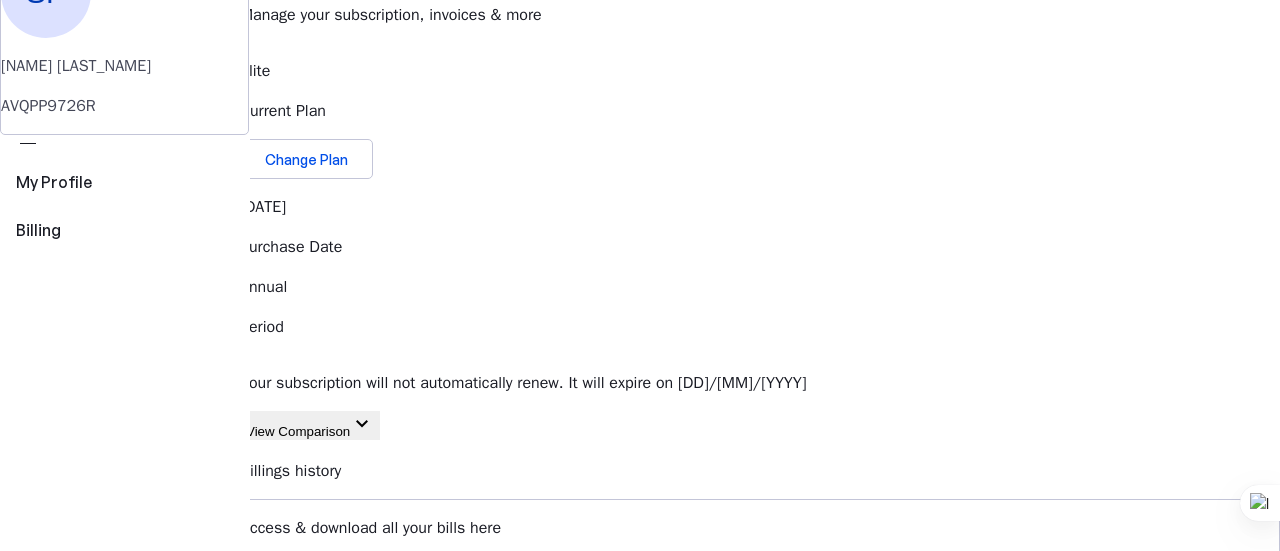 scroll, scrollTop: 120, scrollLeft: 0, axis: vertical 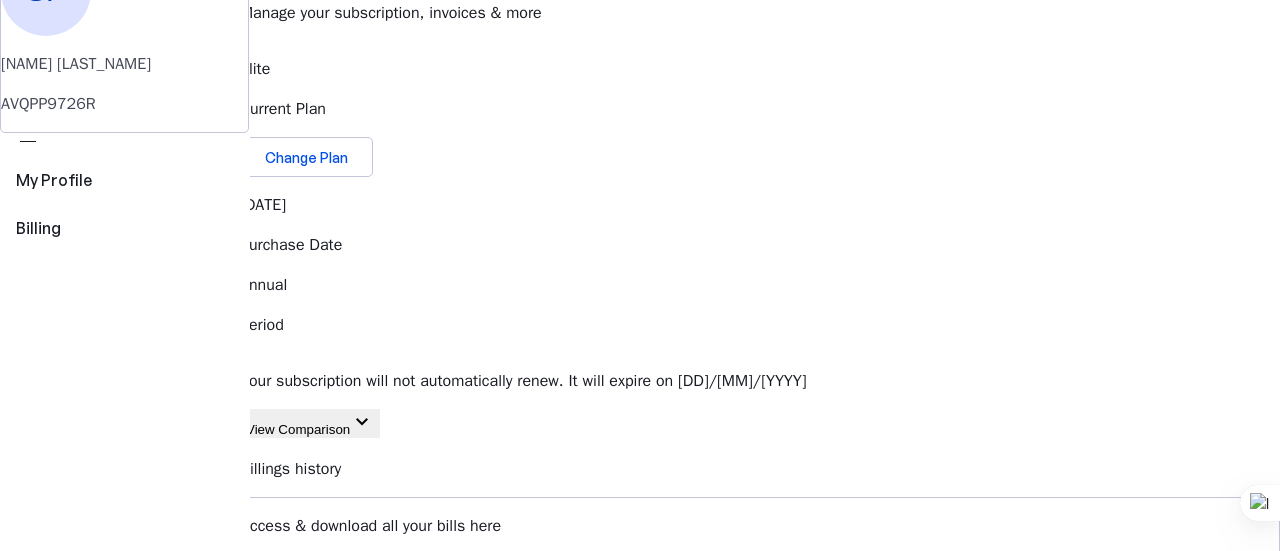 click on "View Comparison keyboard_arrow_down" at bounding box center (310, 423) 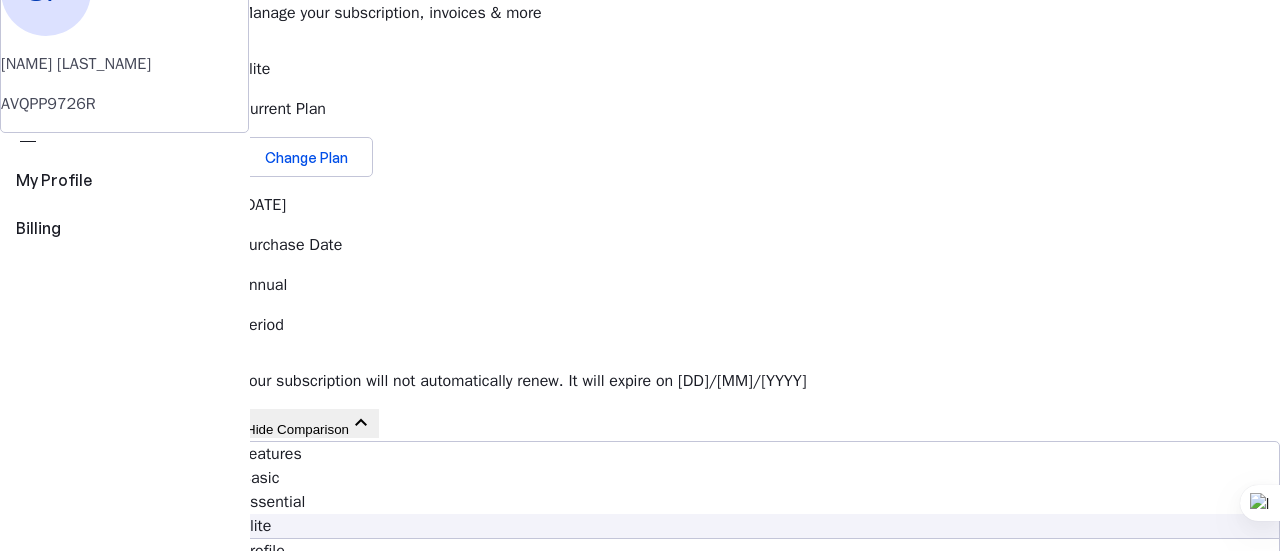 click on "Save FY 2025-26  Pay   File AY 2025-26  More  arrow_drop_down  SP   Upgrade   SP  [FIRST] [LAST] AVQPP9726R perm_identity My Profile view_carousel Billing Billing Manage your subscription, invoices & more Elite Current Plan  Change Plan   [DD]/[MM]/[YYYY]  Purchase Date Annual Period Your subscription will not automatically renew. It will expire on [DD]/[MM]/[YYYY] Hide Comparison keyboard_arrow_down Features Basic Essential Elite Profile Residential Status  Residents Only   All   All  App Connections  Up to 3 Connections   Up to 5 Connections   Unlimited  Save Regime Analyzer check_circle check_circle check_circle Advance Tax Calculator check_circle check_circle check_circle Tax Loss Harvesting  -   Coming Soon   Coming Soon  Pay Advance Tax check_circle check_circle check_circle Interest & Penalty check_circle check_circle check_circle Self Assessment Tax check_circle check_circle check_circle File Salary Income check_circle check_circle check_circle House Property Income check_circle check_circle check_circle P&L" at bounding box center (640, 2807) 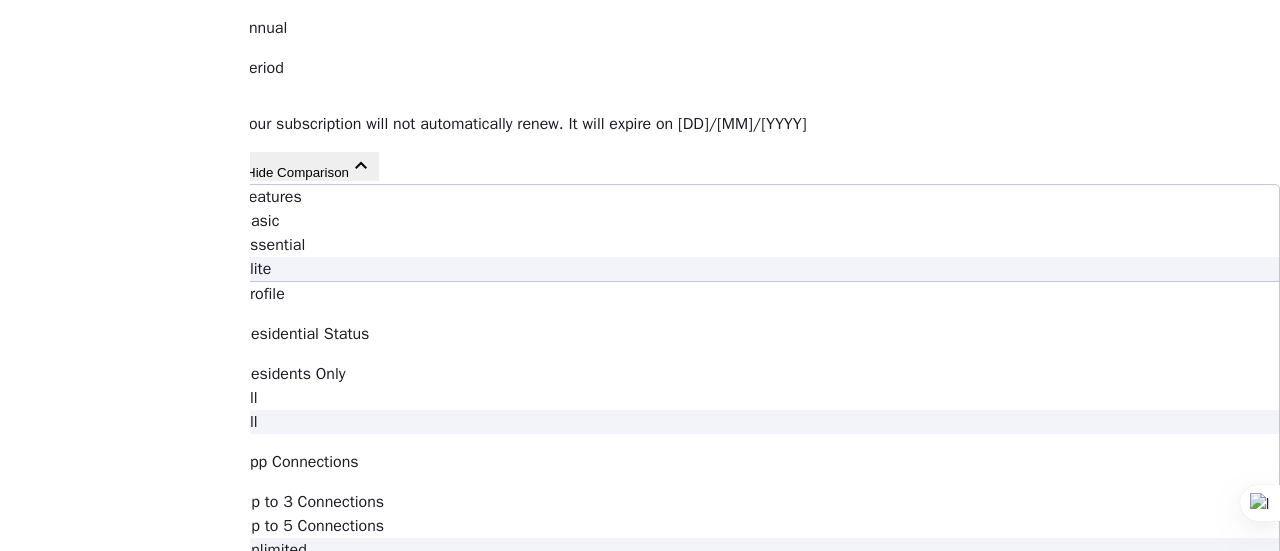 scroll, scrollTop: 301, scrollLeft: 0, axis: vertical 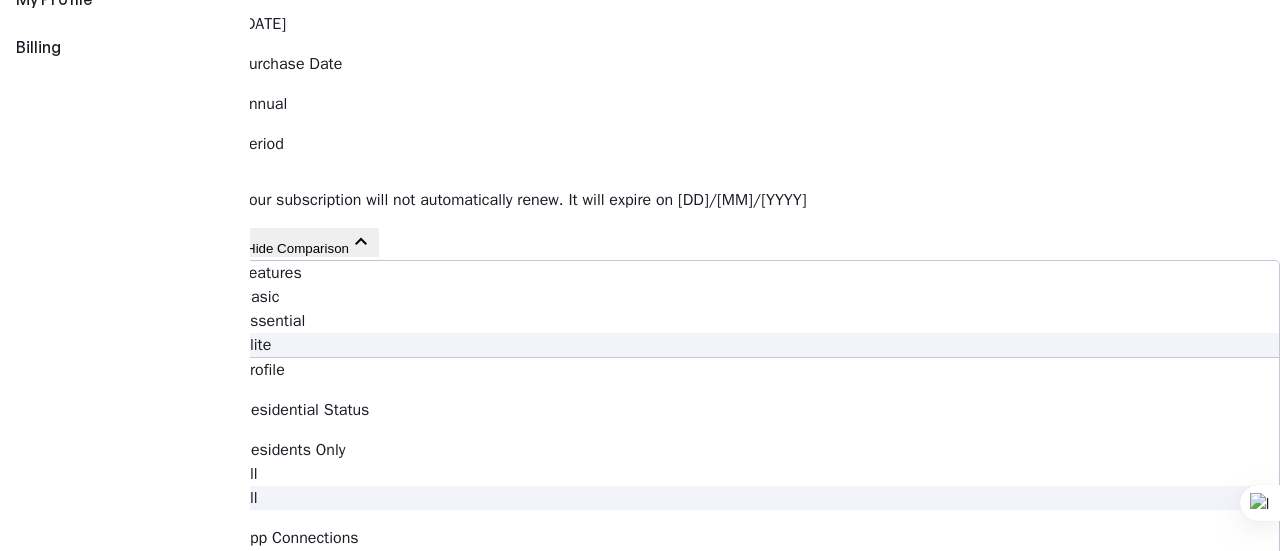 click on "keyboard_arrow_down" at bounding box center (361, 241) 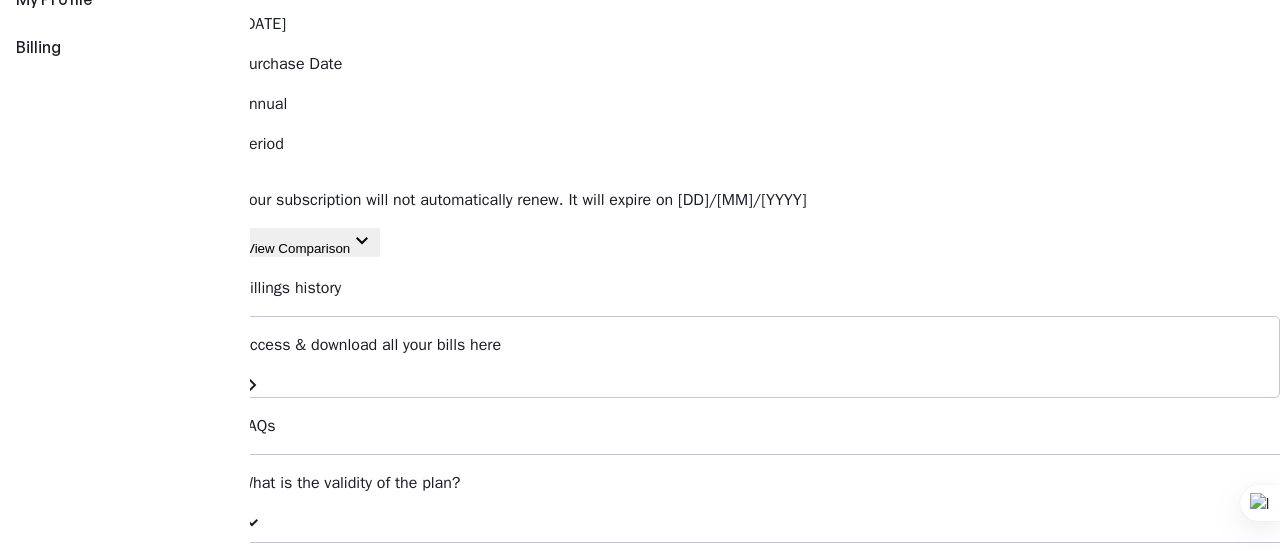 type 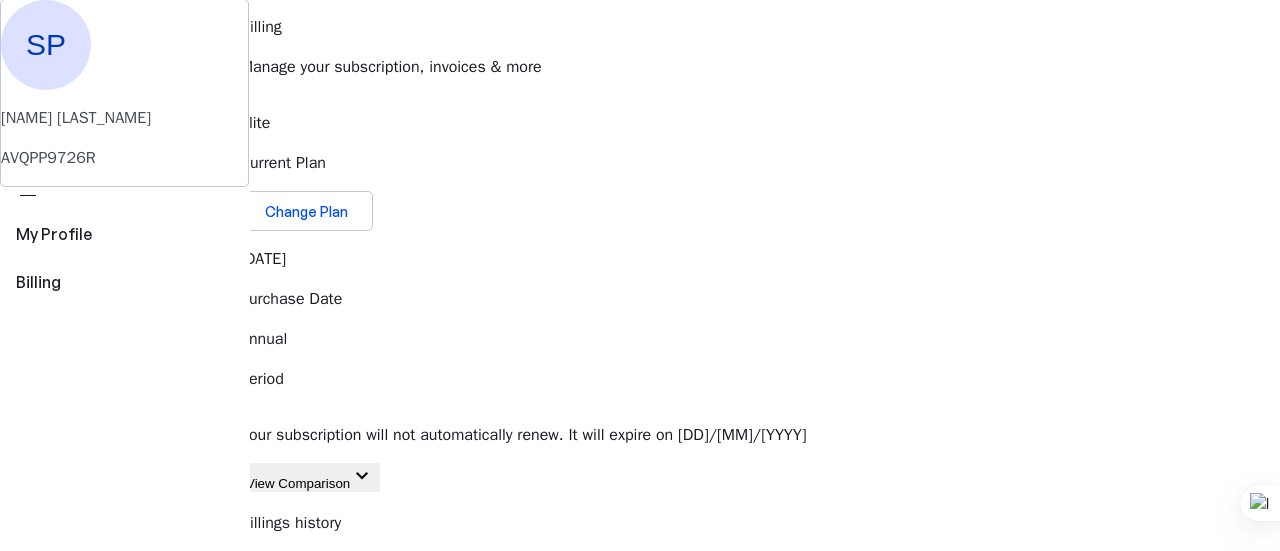 scroll, scrollTop: 21, scrollLeft: 0, axis: vertical 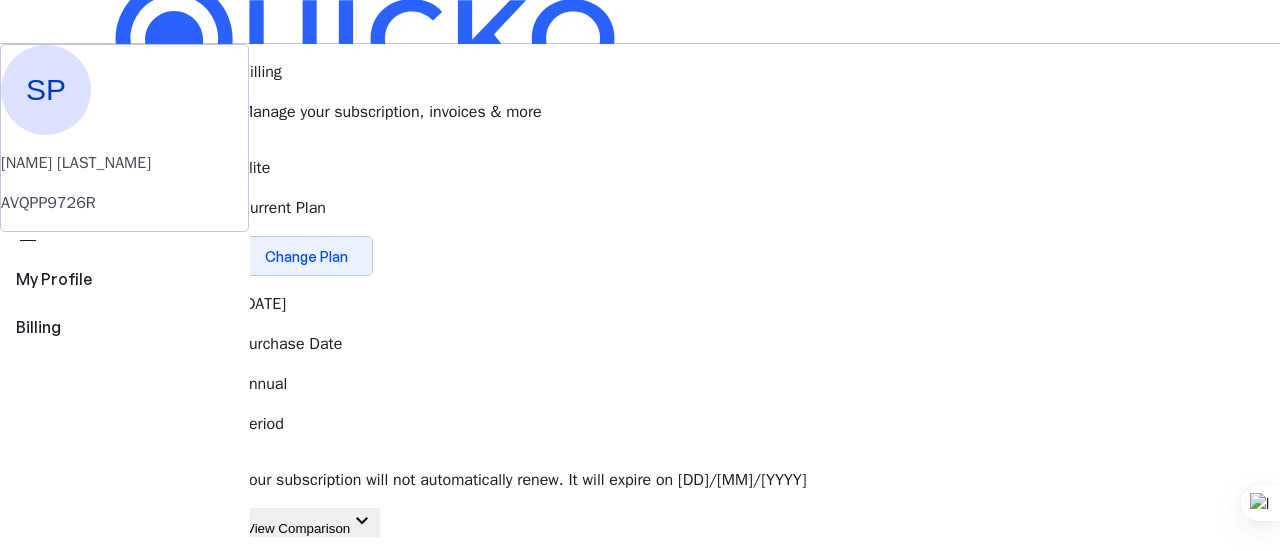 click on "Change Plan" at bounding box center [306, 256] 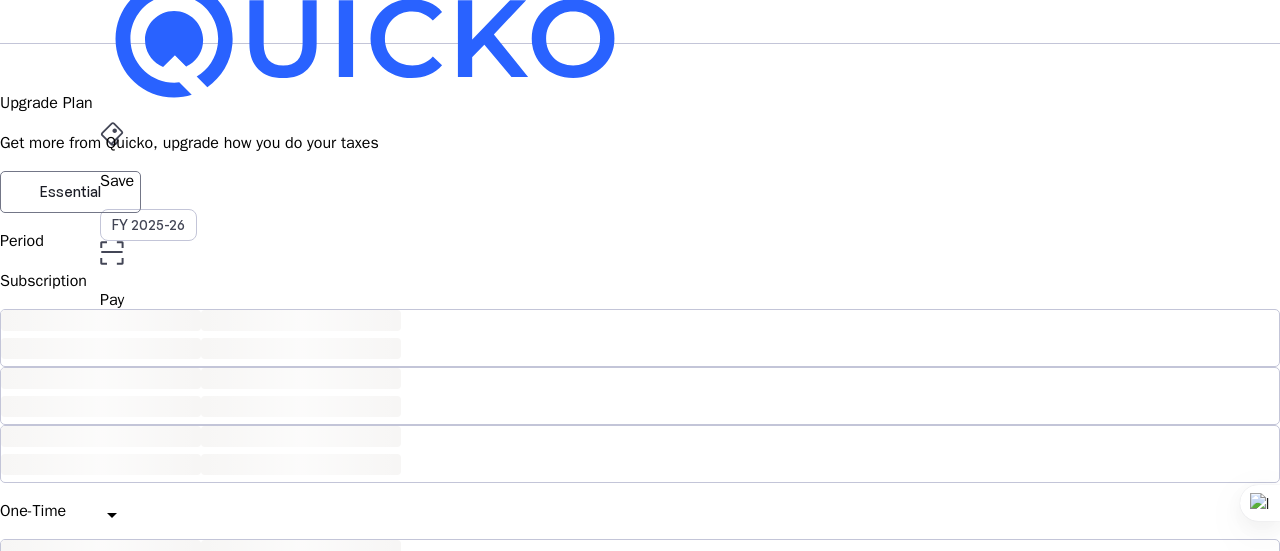 scroll, scrollTop: 0, scrollLeft: 0, axis: both 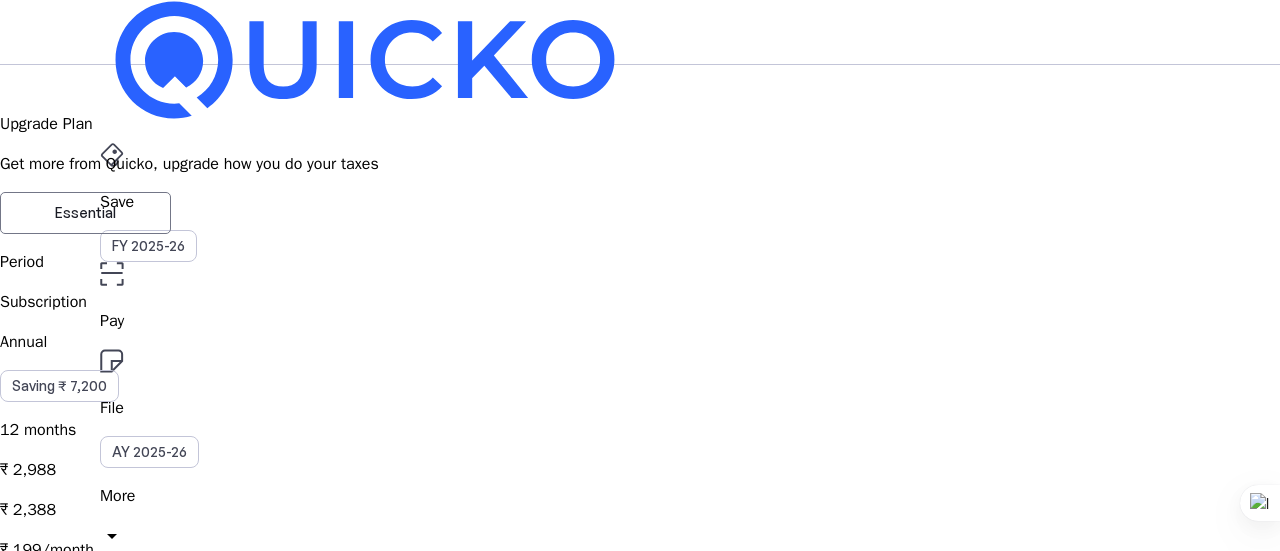click on "Period Subscription Annual  Saving ₹ 7,200  12 months   ₹ 2,988   ₹ 2,388  ₹ 199/month  Semi Annual  Saving ₹ 3,300  6 months   ₹ 1,794   ₹ 1,494  ₹ 249/month  Quarterly  Saving ₹ 1,500  3 months   ₹ 1,047   ₹ 897  ₹ 299/month  One-Time Single Pass Purchasing Elite one time would keep your plan active for 30 days, granting you access to all Elite features during this period.  ₹ 899  ₹ 799 Offers local_activity Apply Coupon chevron_right Billing Details You will receive your invoice & communications regarding this purchase on your email.  State   Maharashtra  I have a GST number   GSTIN   Legal name   Save Country India Street Area City State PIN Code  Save Summary  Period   Annual   Subtotal   ₹ 2,388   Discount   ₹ 0   Adjustment   ₹ 93   Total   ₹ 2,295  The above total includes GST at 18%, i.e ₹ 350.08.   Upgrade to Elite   By clicking on ‘Upgrade to Elite’ you agree to Quicko’s  Terms of use" at bounding box center (640, 1523) 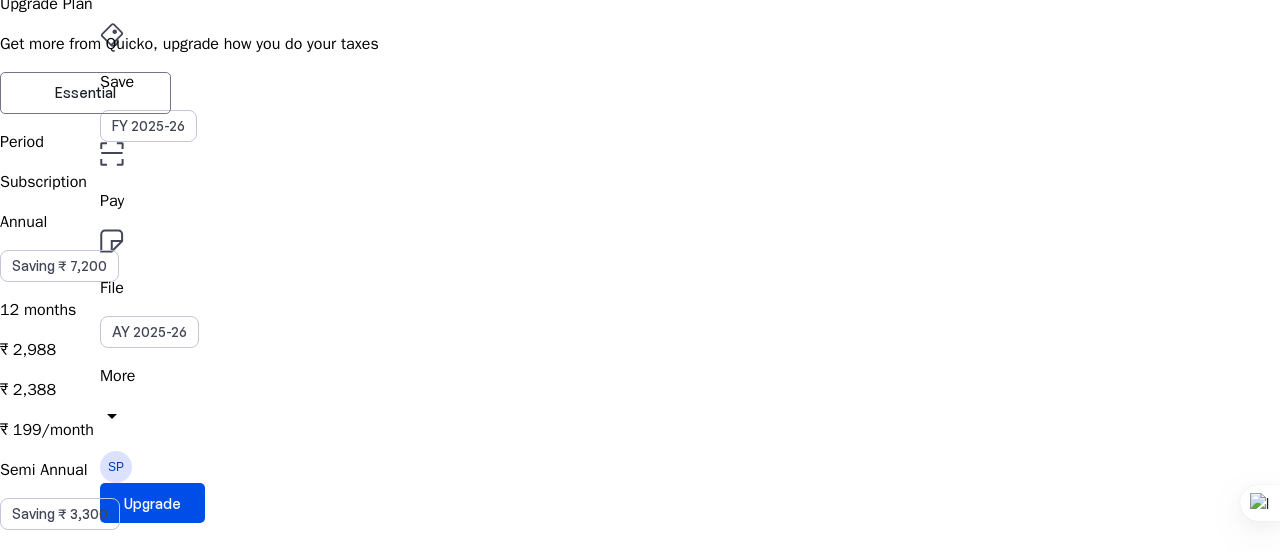click on "Period Subscription Annual  Saving ₹ 7,200  12 months   ₹ 2,988   ₹ 2,388  ₹ 199/month  Semi Annual  Saving ₹ 3,300  6 months   ₹ 1,794   ₹ 1,494  ₹ 249/month  Quarterly  Saving ₹ 1,500  3 months   ₹ 1,047   ₹ 897  ₹ 299/month  One-Time Single Pass Purchasing Elite one time would keep your plan active for 30 days, granting you access to all Elite features during this period.  ₹ 899  ₹ 799 Offers local_activity Apply Coupon chevron_right Billing Details You will receive your invoice & communications regarding this purchase on your email.  State   Maharashtra  I have a GST number   GSTIN   Legal name   Save Country India Street Area City State PIN Code  Save Summary  Period   Annual   Subtotal   ₹ 2,388   Discount   ₹ 0   Adjustment   ₹ 93   Total   ₹ 2,295  The above total includes GST at 18%, i.e ₹ 350.08.   Upgrade to Elite   By clicking on ‘Upgrade to Elite’ you agree to Quicko’s  Terms of use" at bounding box center (640, 1129) 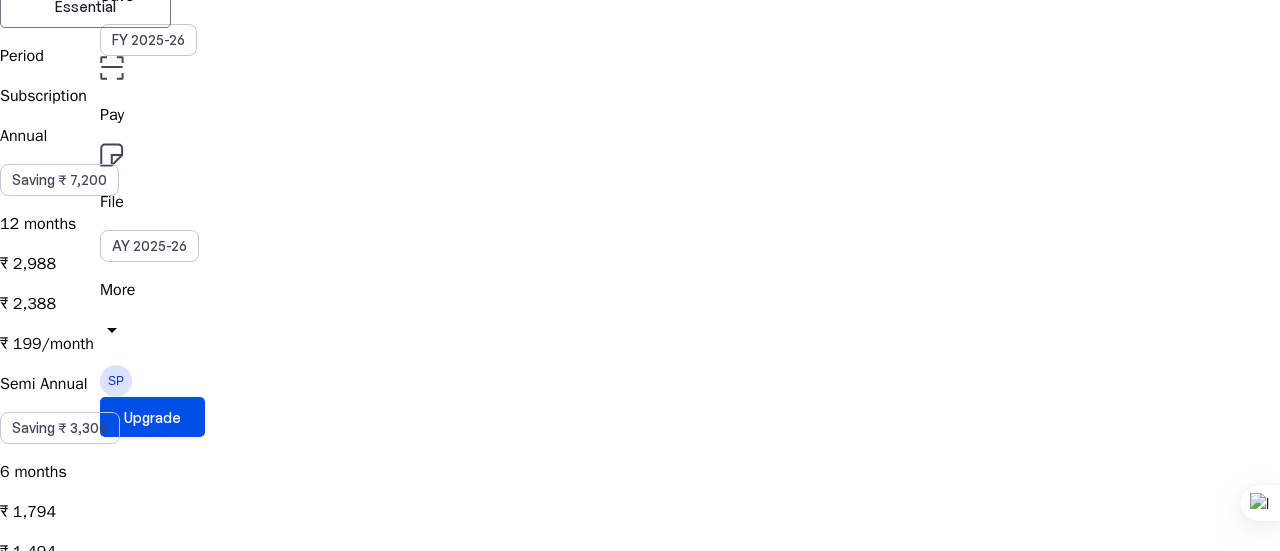 scroll, scrollTop: 0, scrollLeft: 0, axis: both 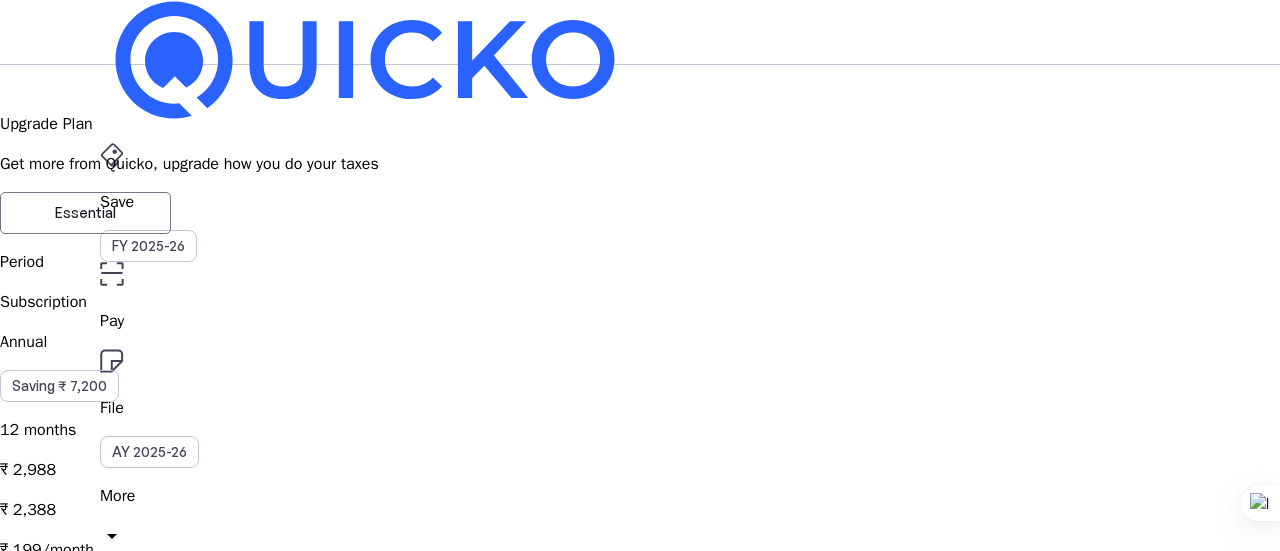 click on "Essential" at bounding box center [85, 213] 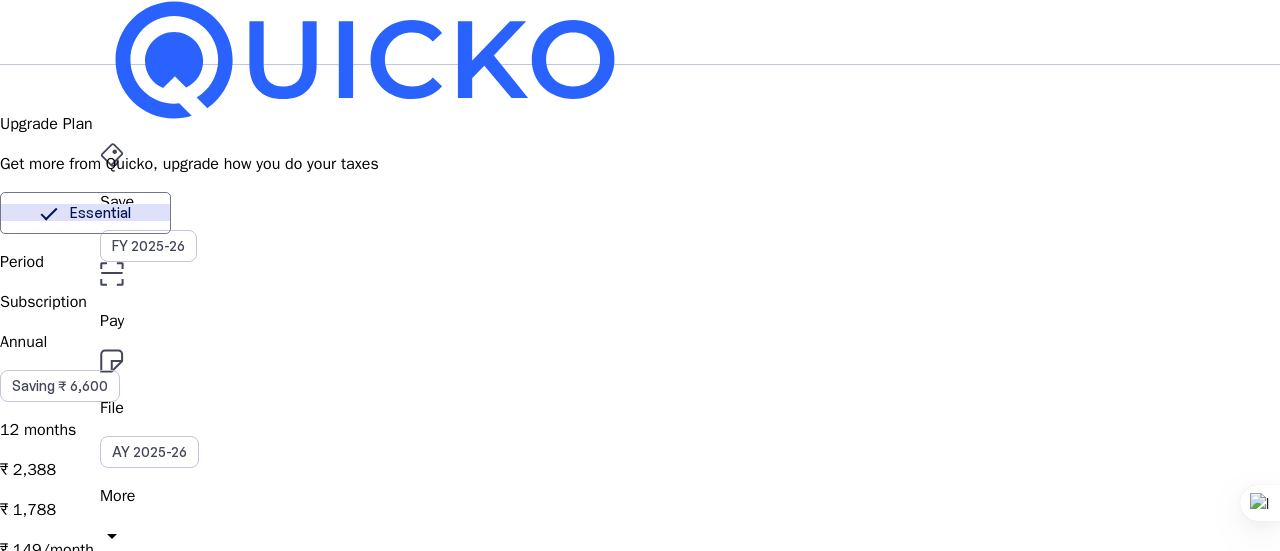 click on "Period Subscription Annual  Saving ₹ 6,600  12 months   ₹ 2,388   ₹ 1,788  ₹ 149/month  Semi Annual  Saving ₹ 3,000  6 months   ₹ 1,494   ₹ 1,194  ₹ 199/month  Quarterly  Saving ₹ 1,350  3 months   ₹ 897   ₹ 747  ₹ 249/month  One-Time Single Pass Purchasing Essential one time would keep your plan active for 30 days, granting you access to all Essential features during this period.  ₹ 799  ₹ 699 Offers local_activity Apply Coupon chevron_right Billing Details You will receive your invoice & communications regarding this purchase on your email.  State   Maharashtra  I have a GST number   GSTIN   Legal name   Save Country India Street Area City State PIN Code  Save Summary  Period   Annual   Subtotal   ₹ 1,788   Discount   ₹ 0   Adjustment   ₹ 93   Total   ₹ 1,695  The above total includes GST at 18%, i.e ₹ 258.56.   Upgrade to Essential   By clicking on ‘Upgrade to Essential’ you agree to Quicko’s  Terms of use" at bounding box center (640, 1249) 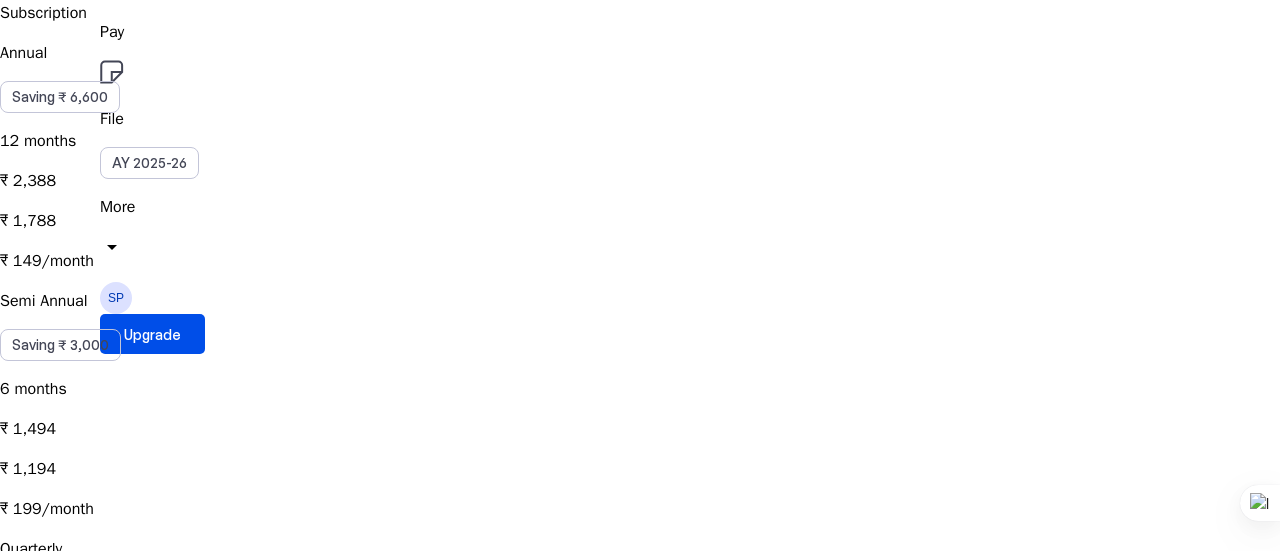 scroll, scrollTop: 0, scrollLeft: 0, axis: both 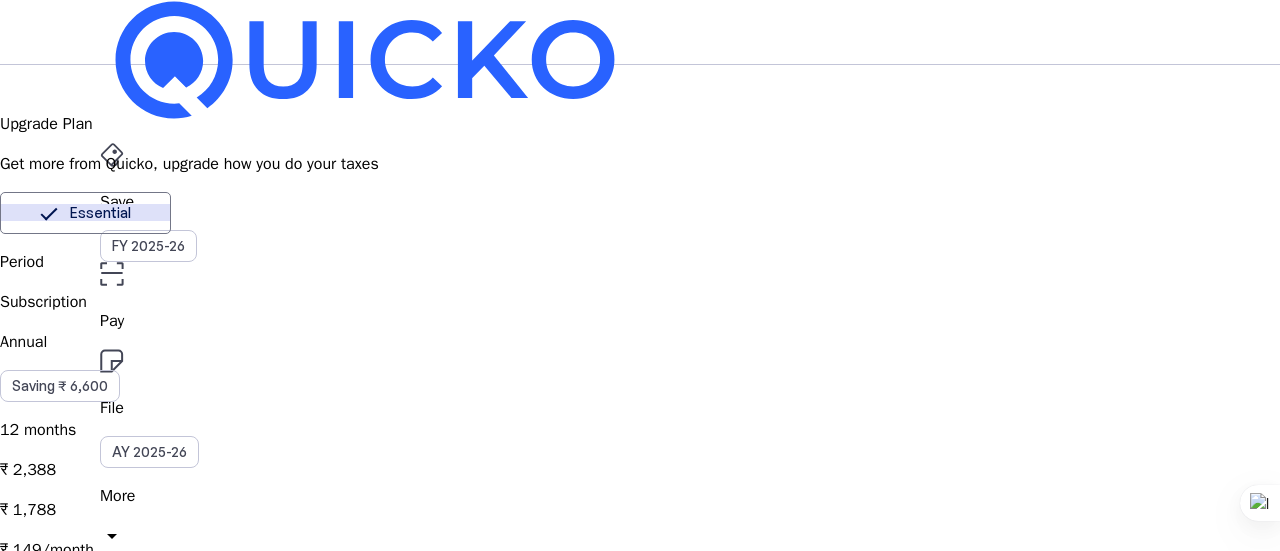 click at bounding box center (12, 77) 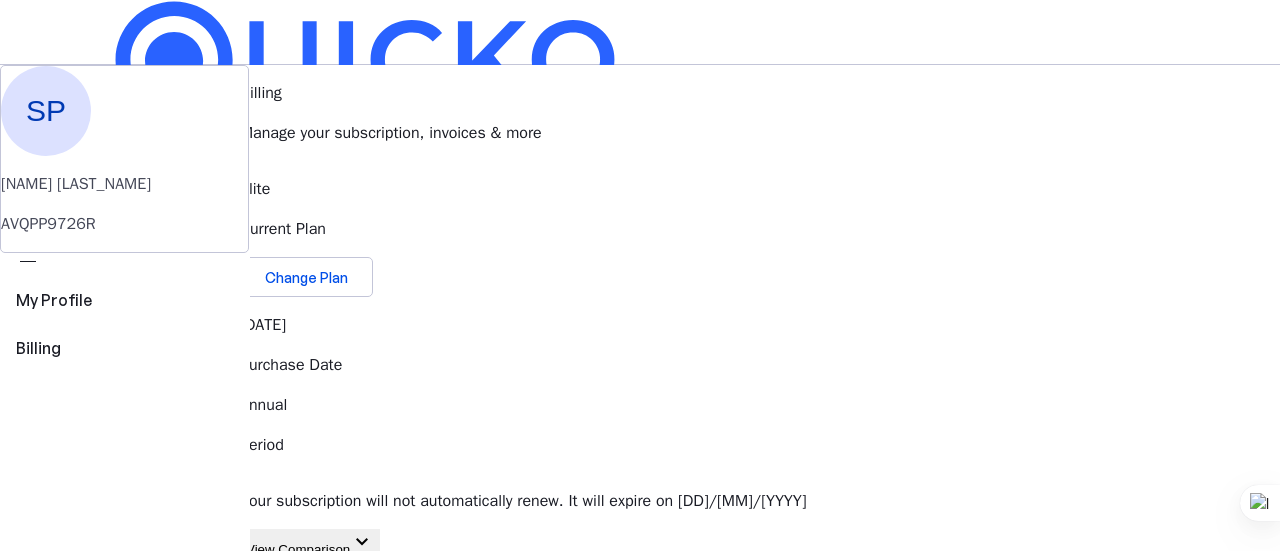 click on "Save FY 2025-26  Pay   File AY 2025-26  More  arrow_drop_down  SP   Upgrade   SP  [NAME] [LAST_NAME] AVQPP9726R  perm_identity My Profile view_carousel Billing Billing Manage your subscription, invoices & more Elite Current Plan  Change Plan   [DATE]  Purchase Date Annual Period Your subscription will not automatically renew. It will expire on [DATE] View Comparison keyboard_arrow_down Billings history Access & download all your bills here chevron_right FAQs  What is the validity of the plan?  expand_more  Will my subscription auto renew?  expand_more  Can I transfer or share my plan with someone else?  expand_more  What payments methods are supported?  expand_more © Quicko Infosoft Private Limited Built with favorite from [CITY]" at bounding box center [640, 637] 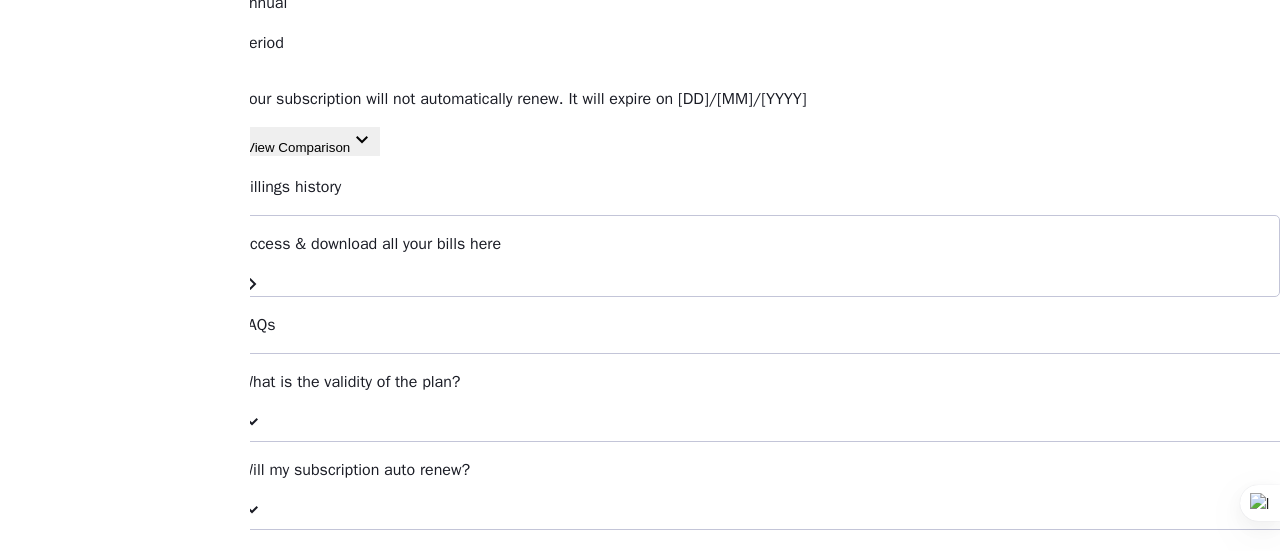 scroll, scrollTop: 0, scrollLeft: 0, axis: both 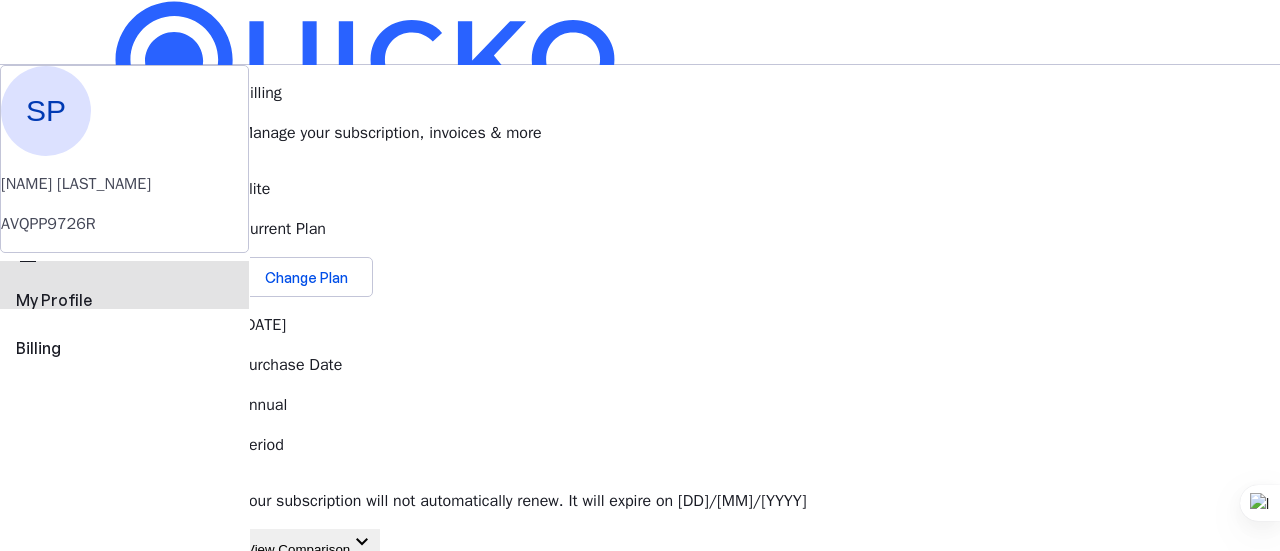 click on "My Profile" at bounding box center (124, 300) 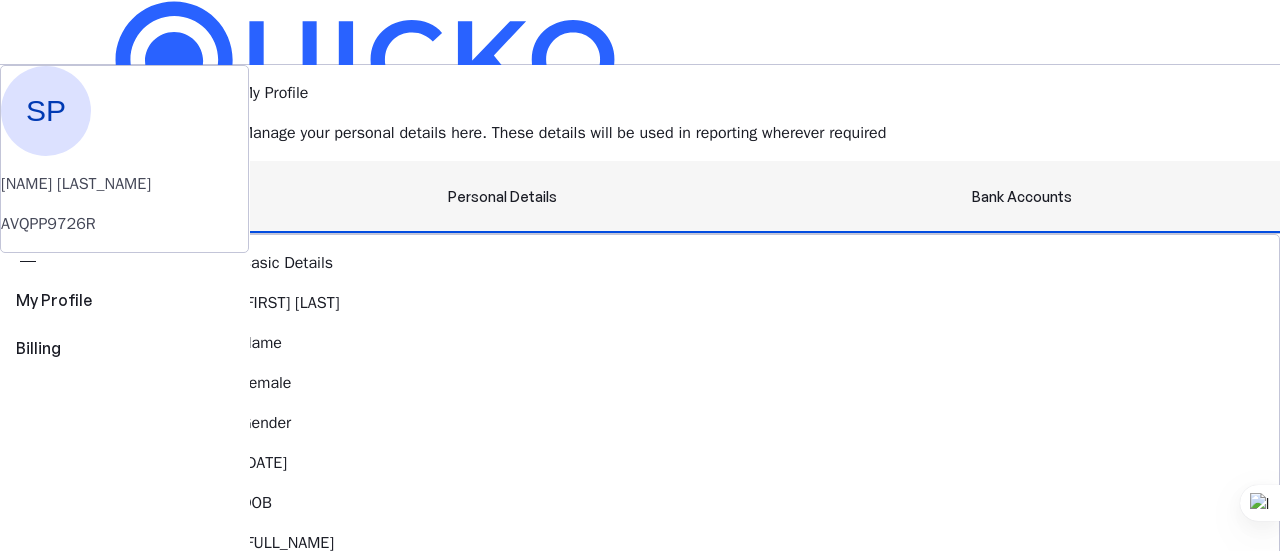 click on "Bank Accounts" at bounding box center [1022, 197] 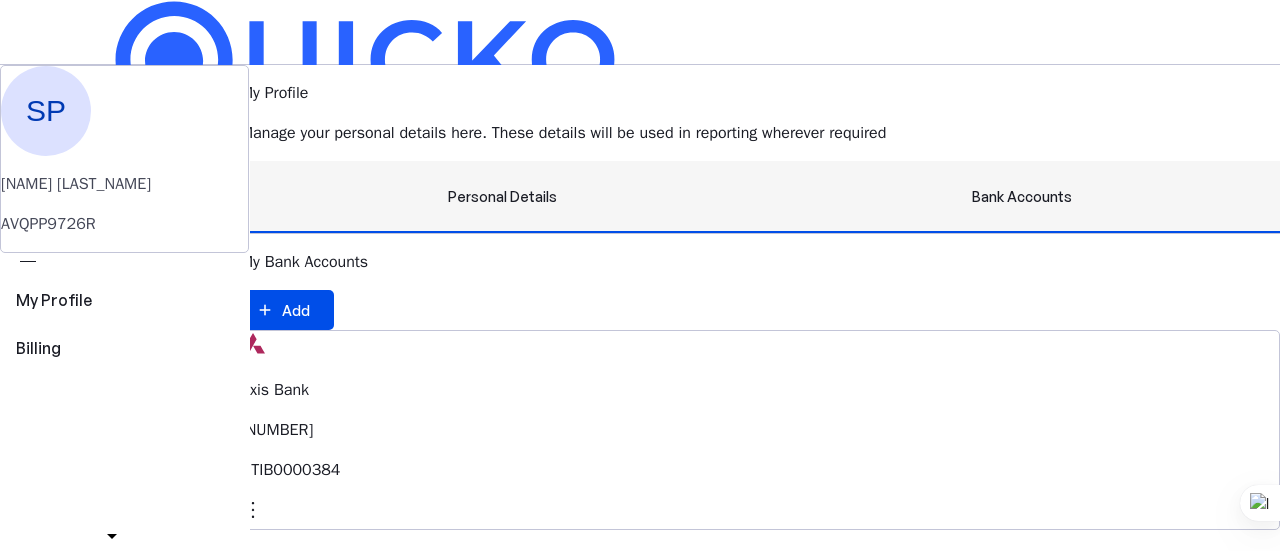 click on "Personal Details" at bounding box center [502, 197] 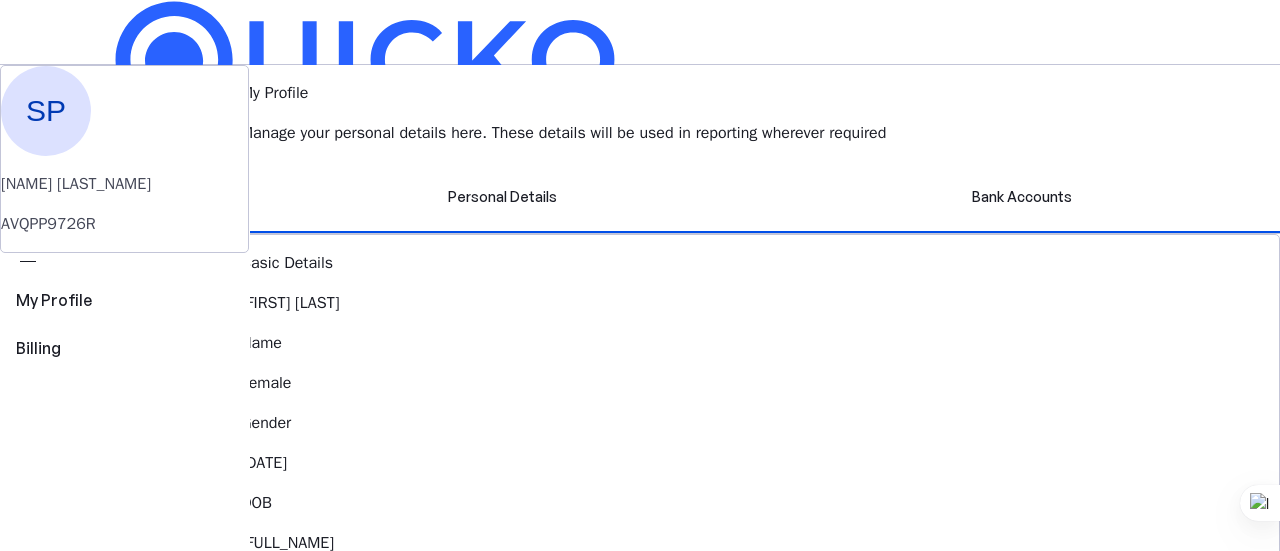 click on "My Profile Manage your personal details here. These details will be used in reporting wherever required  Personal Details  Bank Accounts Basic Details [NAME] Name Female Gender [DATE] DOB [FULL_NAME] Father's Name  Edit  Residential Status Resident Status  Edit  Identity Details  [NUMBER]  link_off Aadhaar Number Not added PRAN  Edit  Address  [ADDRESS], [CITY], [CITY], [STATE], India, [POSTAL_CODE]  Address  Edit  Contact Details  +91 [PHONE] Mobile Number [EMAIL] Email Address  Edit" at bounding box center (760, 826) 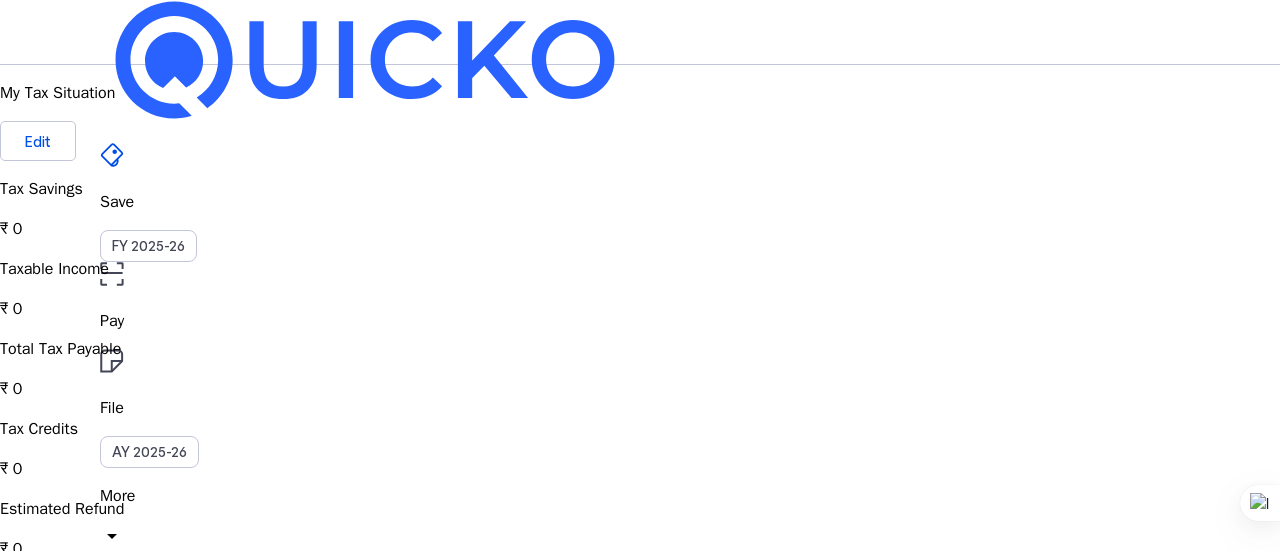 click on "Advance Tax" at bounding box center [349, 613] 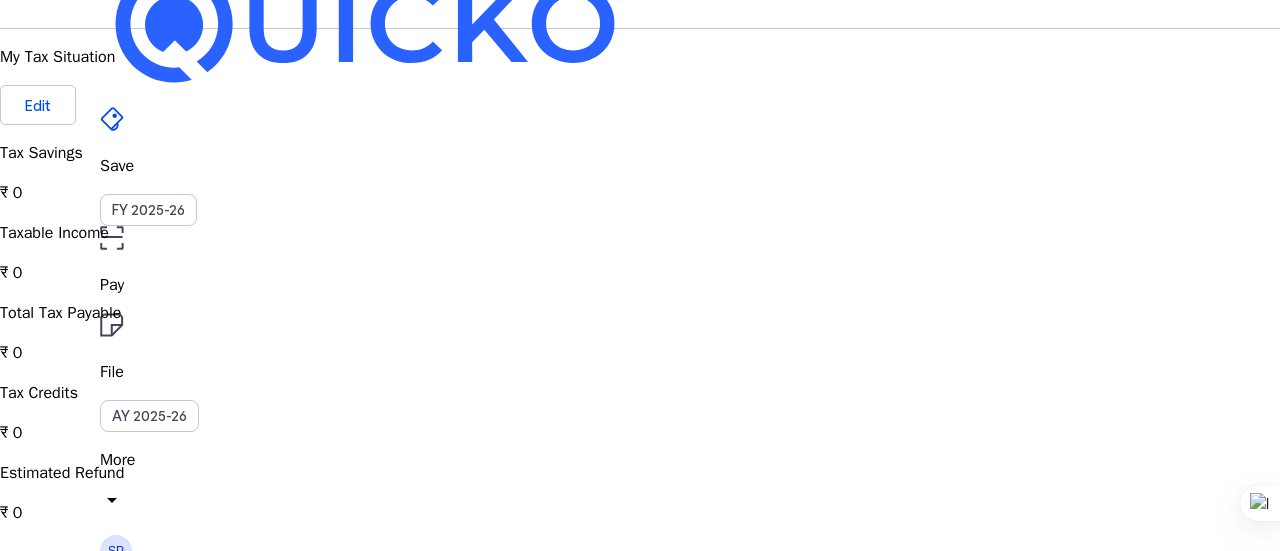 scroll, scrollTop: 0, scrollLeft: 0, axis: both 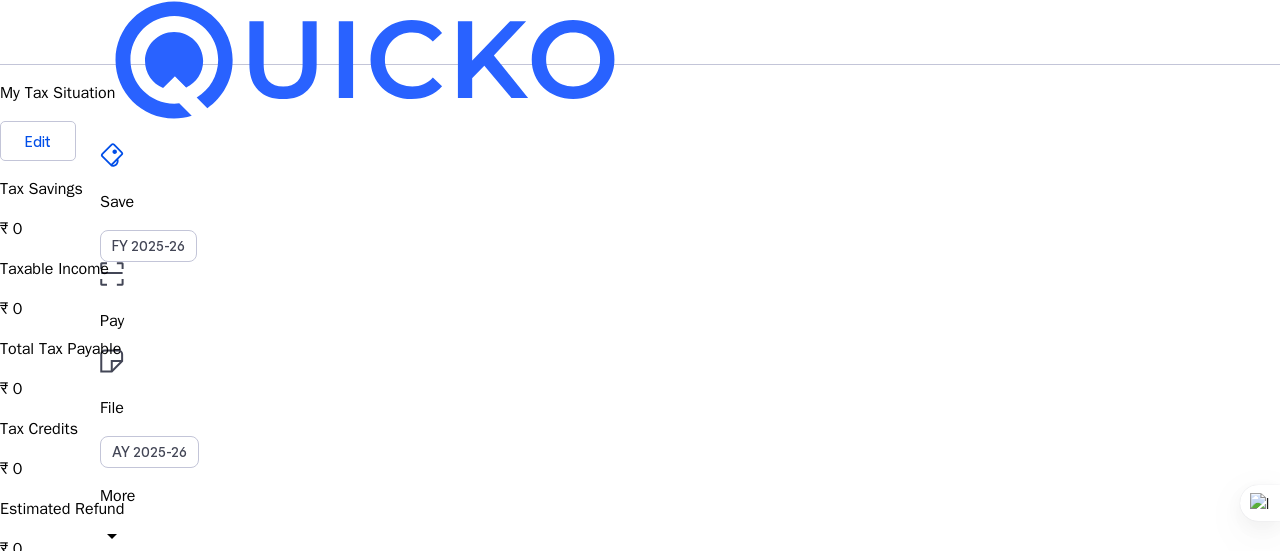 click on "Regime Analyzer" at bounding box center (202, 613) 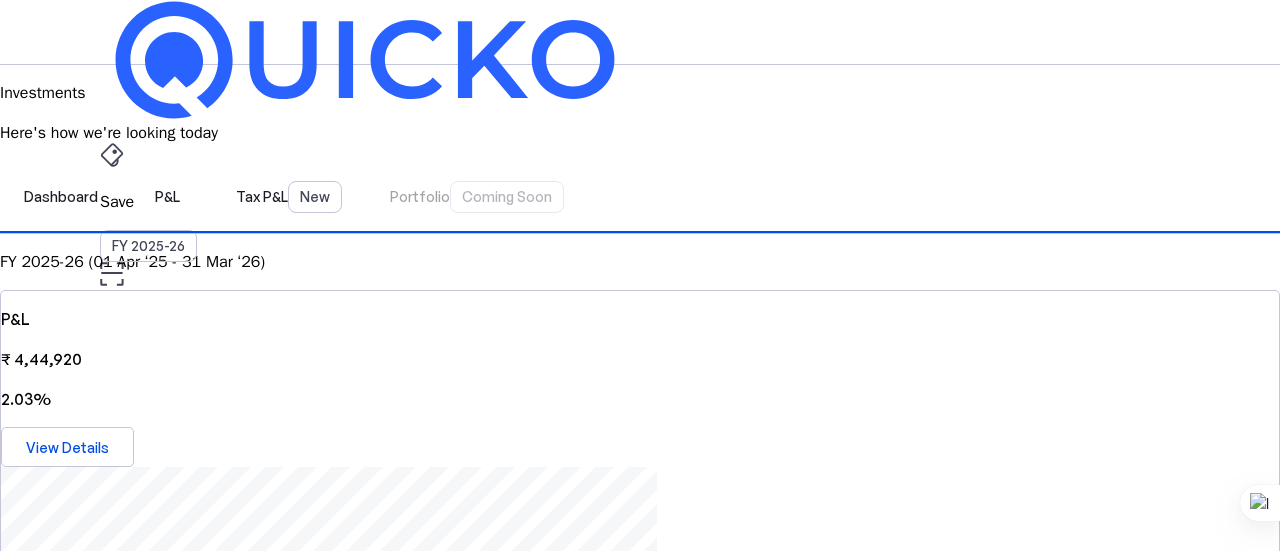 click on "P&L ₹ 4,44,920 2.03% View Details Tax P&L View Details LTCG ₹ 0 STCG ₹ 0 Intraday ₹ 0 F&O ₹ 4,36,685.69 Insights based on your Investments Most Profitable Day lightbulb 15 Apr You made ₹ 89,190 this day Most Traded Asset description BEL25APRFUT You traded it 5700 times Most Traded Account Zerodha You've traded 43 times Settlements 43 View category Investment Accounts Share your aggregate P&L and Portfolio for them to help you gain some actionable insights! Zerodha VT6758 add  Connect Account  download_file  Coming soon  Download reports Get your aggregate P&L details all laid out in a uniform, readable and clean document download_file  Download  supervised_user_circle  Coming soon  Share with your accountant Share your aggregate P&L and Portfolio for them to help you gain some actionable insights! settings  Manage Access" at bounding box center (640, 1653) 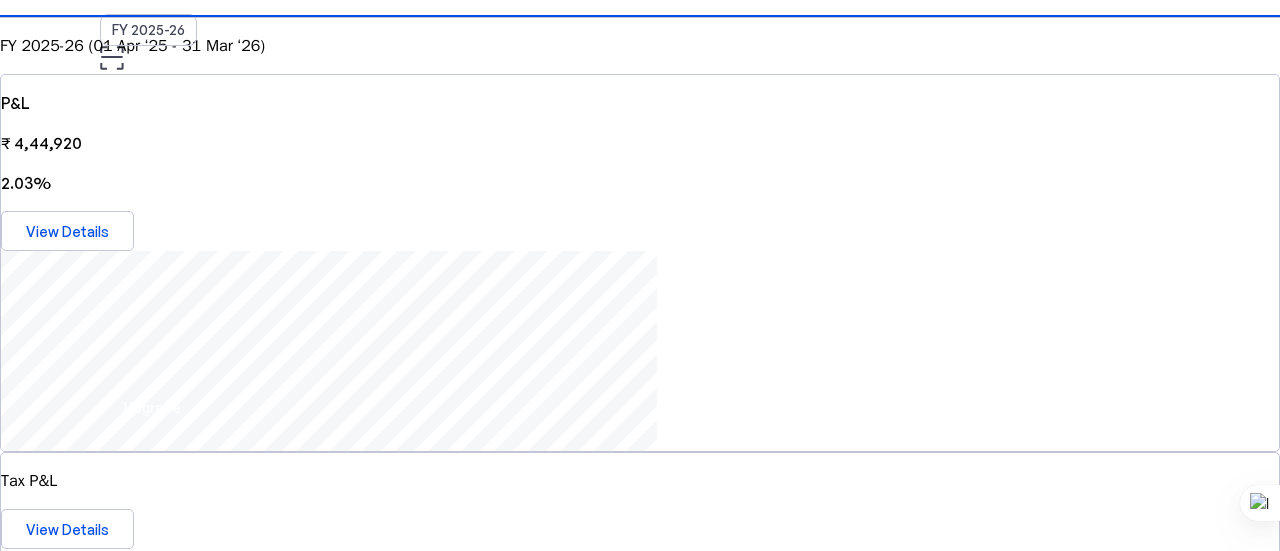 scroll, scrollTop: 0, scrollLeft: 0, axis: both 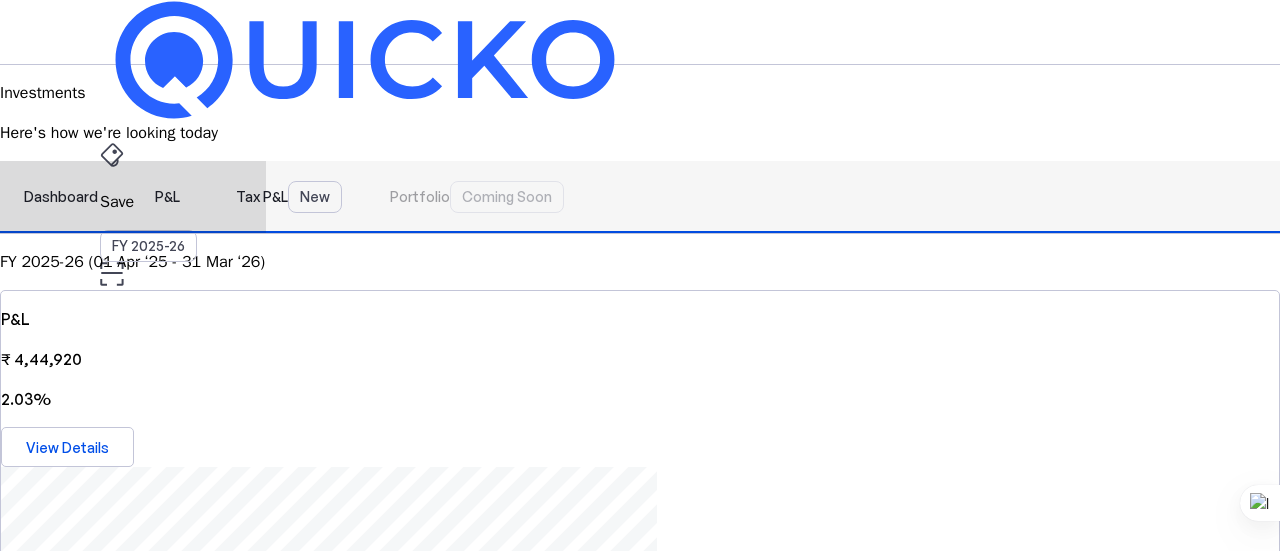 click on "Tax P&L  New" at bounding box center [289, 197] 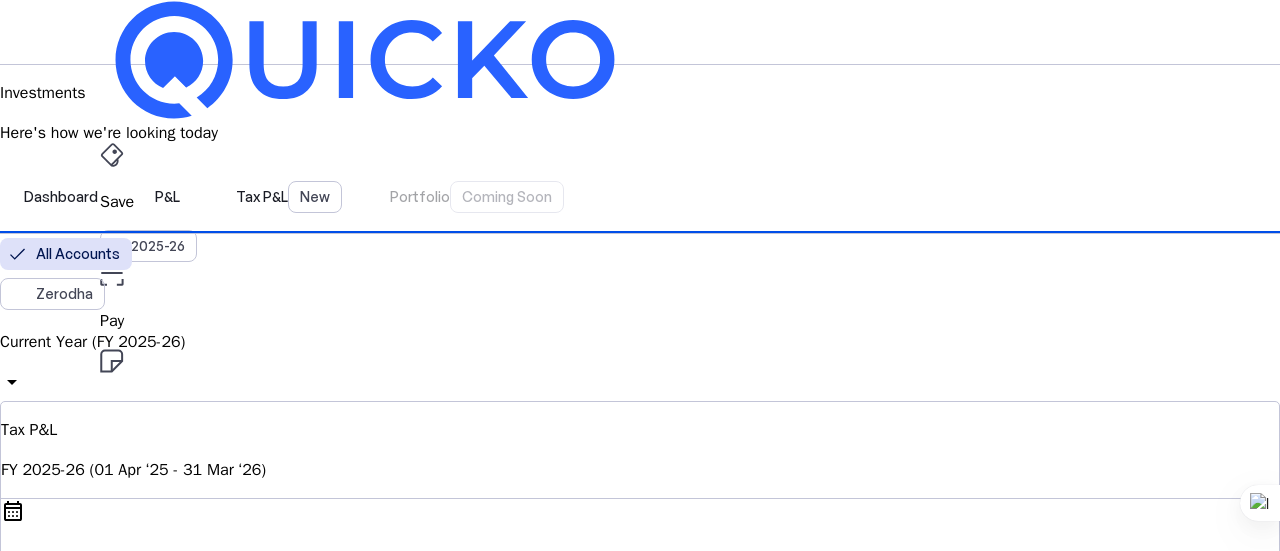 click on "All Accounts  Zerodha" at bounding box center [640, 274] 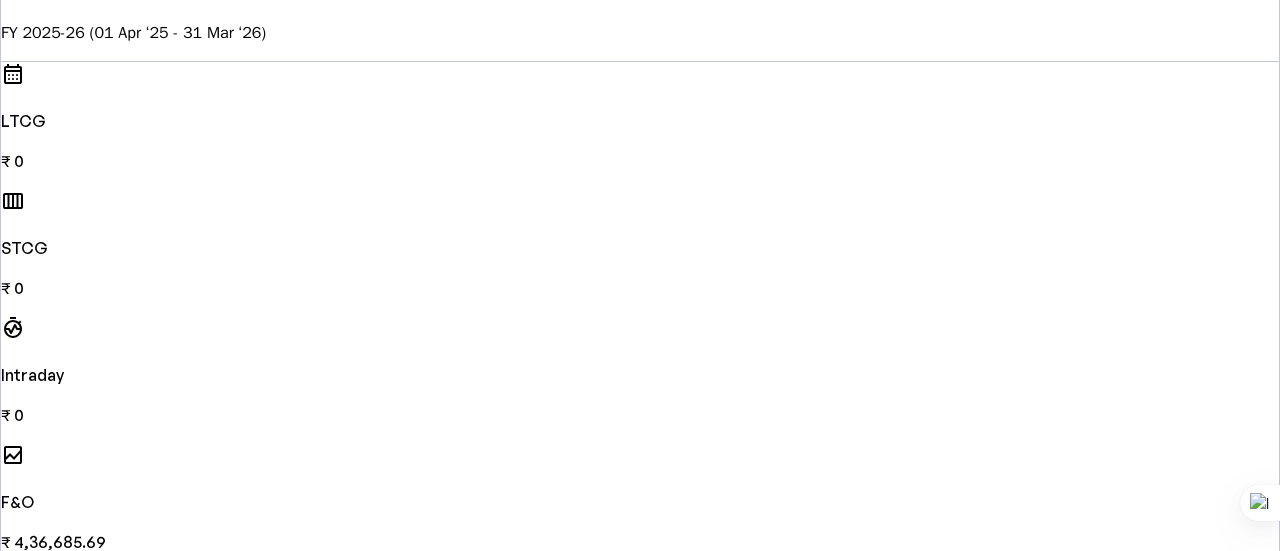 scroll, scrollTop: 0, scrollLeft: 0, axis: both 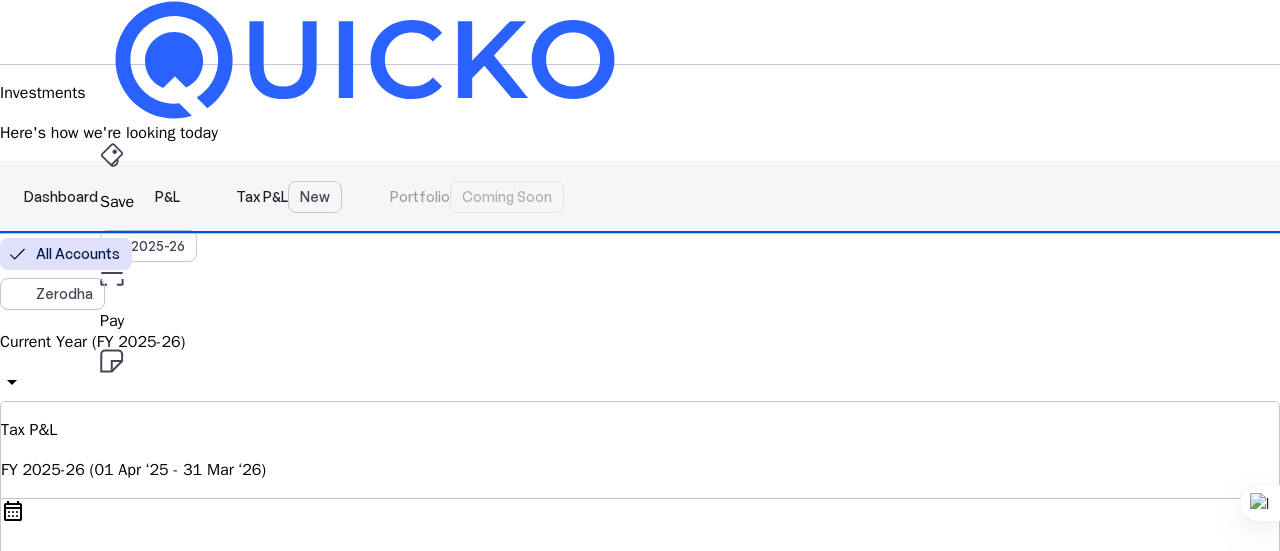 click on "P&L" at bounding box center (167, 197) 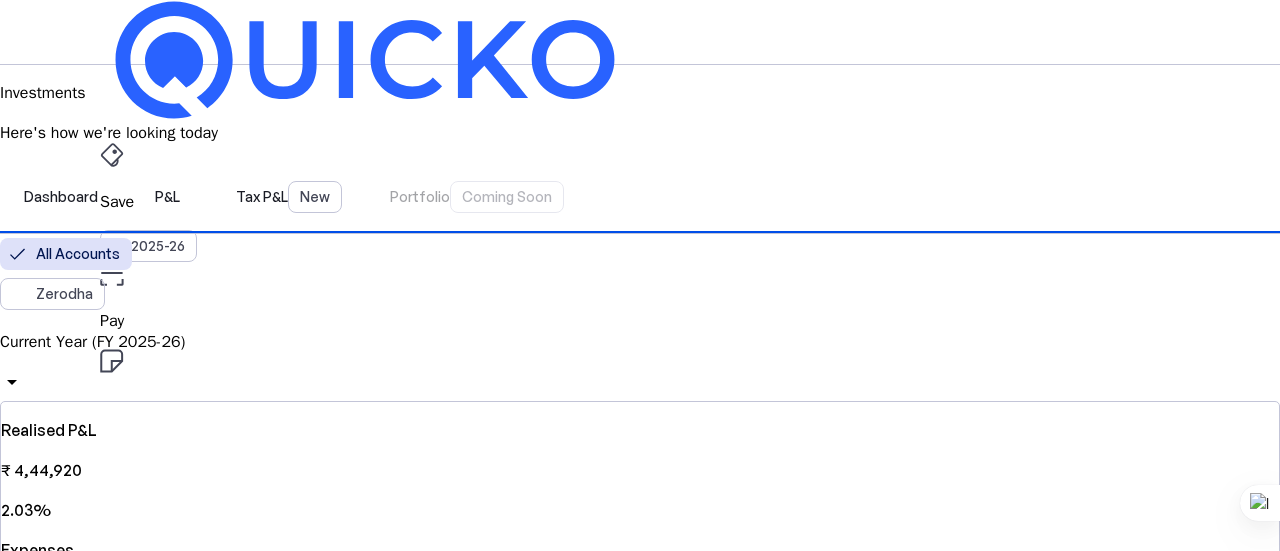 click on "Save FY 2025-26  Pay   File AY 2025-26  Investments  arrow_drop_down  SP   Upgrade  Investments Here's how we're looking today  Dashboard   P&L   Tax P&L  New  Portfolio  Coming Soon All Accounts  Zerodha   Current Year (FY 2025-26)   arrow_drop_down  Realised P&L ₹ 4,44,920 2.03% Expenses ₹ 8,234.31 Net Realised P&L ₹ 4,36,685.69 1.99% FY 2025-26 (01 Apr ‘25 - 31 Mar ‘26) Apr May Jun Jul Aug Sep Oct Nov Dec Jan Feb Mar ₹0 on 1 Apr '25 +₹10500 on 2 Apr '25 ₹0 on 3 Apr '25 +₹9120 on 4 Apr '25 ₹0 on 5 Apr '25 ₹0 on 6 Apr '25 +₹20035 on 7 Apr '25 ₹0 on 8 Apr '25 ₹0 on 9 Apr '25 ₹0 on 10 Apr '25 +₹33000 on 11 Apr '25 ₹0 on 12 Apr '25 ₹0 on 13 Apr '25 ₹0 on 14 Apr '25 +₹89190 on 15 Apr '25 ₹0 on 16 Apr '25 +₹27360 on 17 Apr '25 ₹0 on 18 Apr '25 ₹0 on 19 Apr '25 ₹0 on 20 Apr '25 +₹67275 on 21 Apr '25 ₹0 on 22 Apr '25 +₹13500 on 23 Apr '25 -₹3600 on 24 Apr '25 +₹8400 on 25 Apr '25 ₹0 on 26 Apr '25 ₹0 on 27 Apr '25 +₹24615 on 28 Apr '25 compare_arrows" at bounding box center [640, 1295] 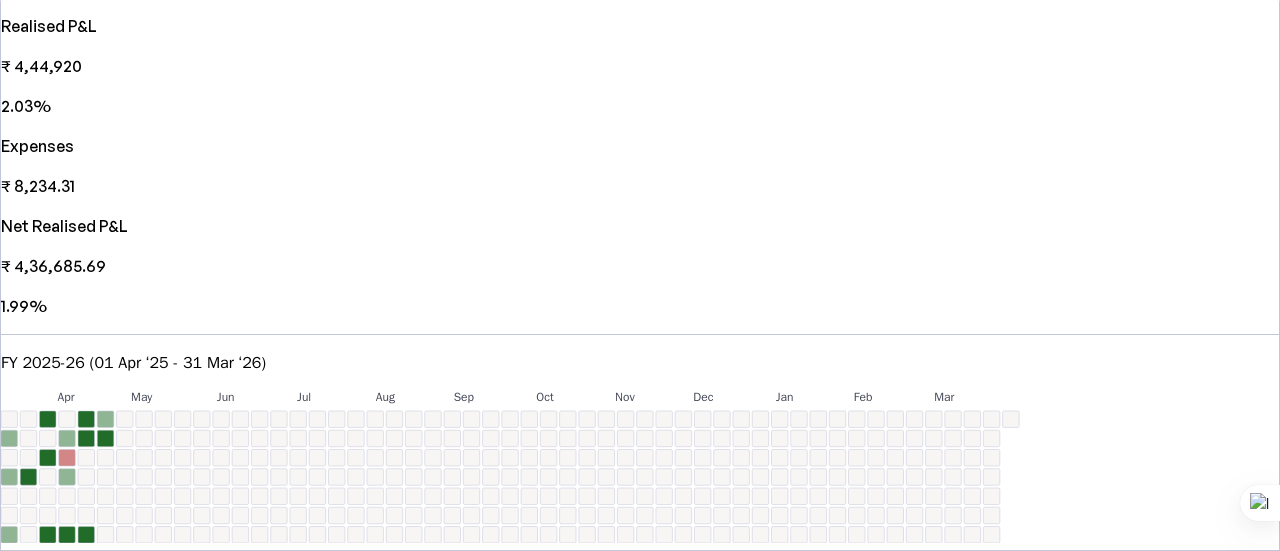 scroll, scrollTop: 402, scrollLeft: 0, axis: vertical 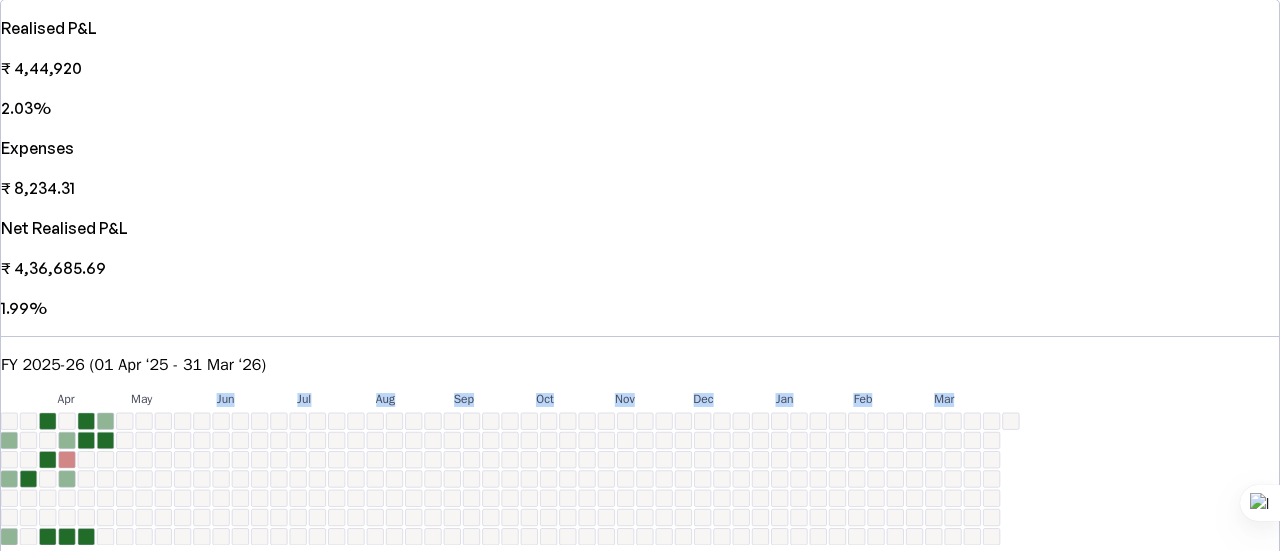 click on "Apr May Jun Jul Aug Sep Oct Nov Dec Jan Feb Mar ₹0 on 1 Apr '25 +₹10500 on 2 Apr '25 ₹0 on 3 Apr '25 +₹9120 on 4 Apr '25 ₹0 on 5 Apr '25 ₹0 on 6 Apr '25 +₹20035 on 7 Apr '25 ₹0 on 8 Apr '25 ₹0 on 9 Apr '25 ₹0 on 10 Apr '25 +₹33000 on 11 Apr '25 ₹0 on 12 Apr '25 ₹0 on 13 Apr '25 ₹0 on 14 Apr '25 +₹89190 on 15 Apr '25 ₹0 on 16 Apr '25 +₹27360 on 17 Apr '25 ₹0 on 18 Apr '25 ₹0 on 19 Apr '25 ₹0 on 20 Apr '25 +₹67275 on 21 Apr '25 ₹0 on 22 Apr '25 +₹13500 on 23 Apr '25 -₹3600 on 24 Apr '25 +₹8400 on 25 Apr '25 ₹0 on 26 Apr '25 ₹0 on 27 Apr '25 +₹24615 on 28 Apr '25 +₹27000 on 29 Apr '25 +₹22500 on 30 Apr '25 ₹0 on 1 May '25 ₹0 on 2 May '25 ₹0 on 3 May '25 ₹0 on 4 May '25 +₹57750 on 5 May '25 +₹12150 on 6 May '25 +₹55000 on 7 May '25 ₹0 on 8 May '25 ₹0 on 9 May '25 ₹0 on 10 May '25 ₹0 on 11 May '25 ₹0 on 12 May '25 ₹0 on 13 May '25 ₹0 on 14 May '25 ₹0 on 15 May '25 ₹0 on 16 May '25 ₹0 on 17 May '25" at bounding box center (511, 469) 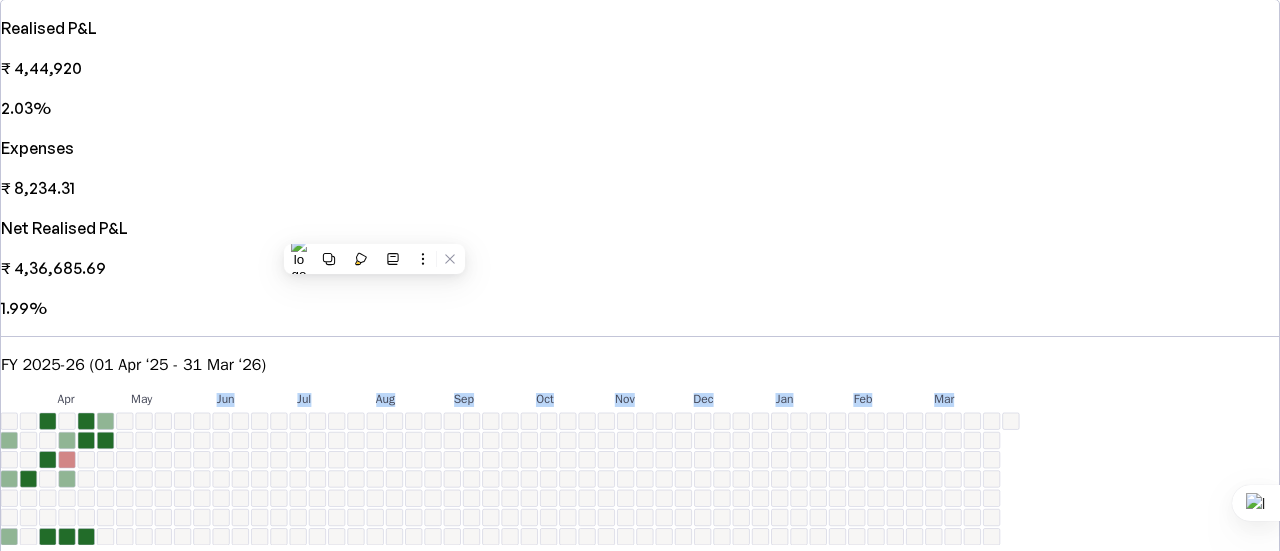 click on "₹0 on 20 May '25" at bounding box center (144, 421) 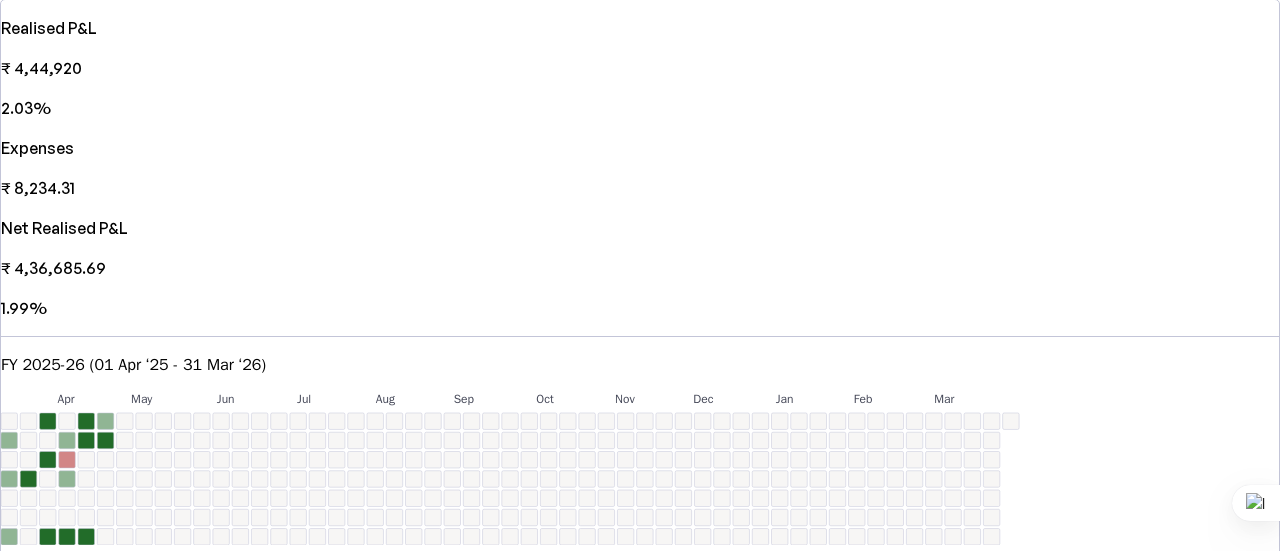 click on "May" at bounding box center [142, 399] 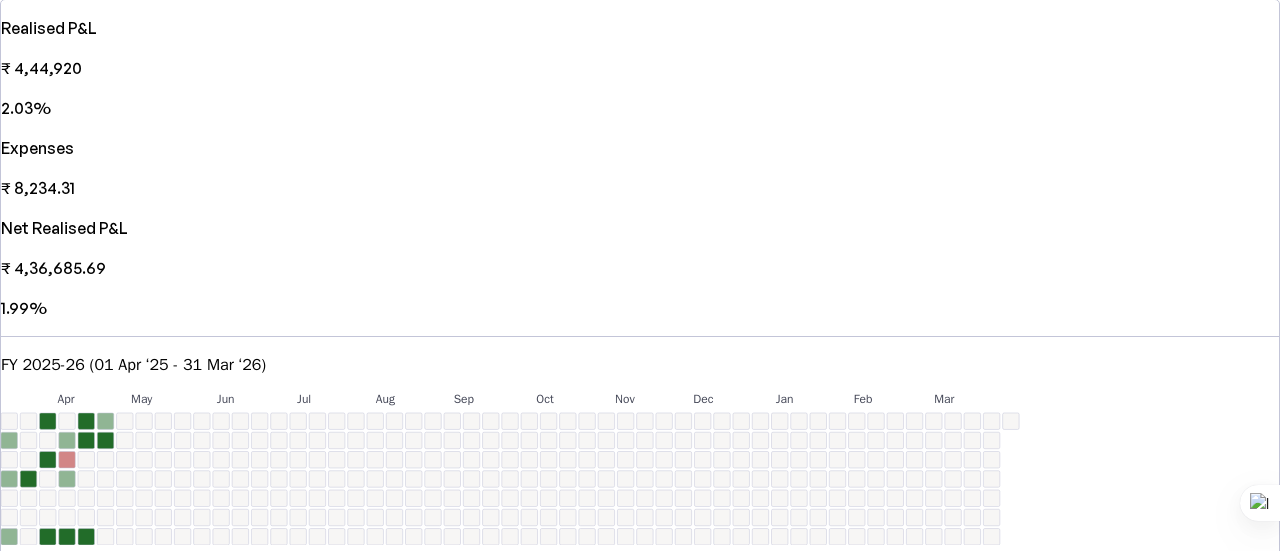 click on "Save FY 2025-26  Pay   File AY 2025-26  Investments  arrow_drop_down  SP   Upgrade  Investments Here's how we're looking today  Dashboard   P&L   Tax P&L  New  Portfolio  Coming Soon All Accounts  Zerodha   Current Year (FY 2025-26)   arrow_drop_down  Realised P&L ₹ 4,44,920 2.03% Expenses ₹ 8,234.31 Net Realised P&L ₹ 4,36,685.69 1.99% FY 2025-26 (01 Apr ‘25 - 31 Mar ‘26) Apr May Jun Jul Aug Sep Oct Nov Dec Jan Feb Mar ₹0 on 1 Apr '25 +₹10500 on 2 Apr '25 ₹0 on 3 Apr '25 +₹9120 on 4 Apr '25 ₹0 on 5 Apr '25 ₹0 on 6 Apr '25 +₹20035 on 7 Apr '25 ₹0 on 8 Apr '25 ₹0 on 9 Apr '25 ₹0 on 10 Apr '25 +₹33000 on 11 Apr '25 ₹0 on 12 Apr '25 ₹0 on 13 Apr '25 ₹0 on 14 Apr '25 +₹89190 on 15 Apr '25 ₹0 on 16 Apr '25 +₹27360 on 17 Apr '25 ₹0 on 18 Apr '25 ₹0 on 19 Apr '25 ₹0 on 20 Apr '25 +₹67275 on 21 Apr '25 ₹0 on 22 Apr '25 +₹13500 on 23 Apr '25 -₹3600 on 24 Apr '25 +₹8400 on 25 Apr '25 ₹0 on 26 Apr '25 ₹0 on 27 Apr '25 +₹24615 on 28 Apr '25 compare_arrows" at bounding box center (640, 893) 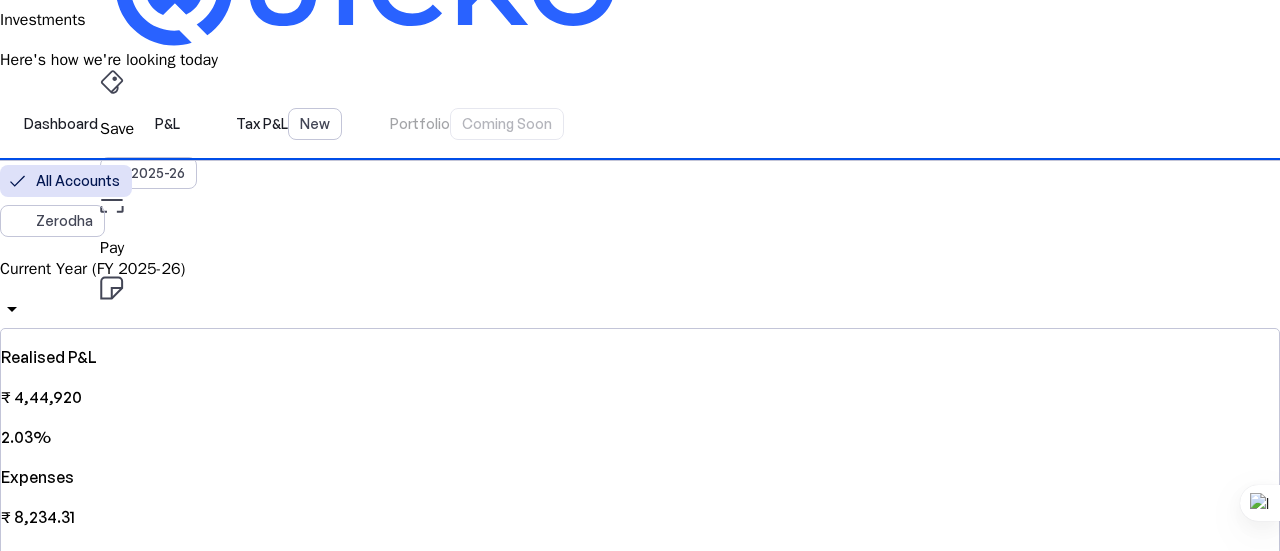 scroll, scrollTop: 0, scrollLeft: 0, axis: both 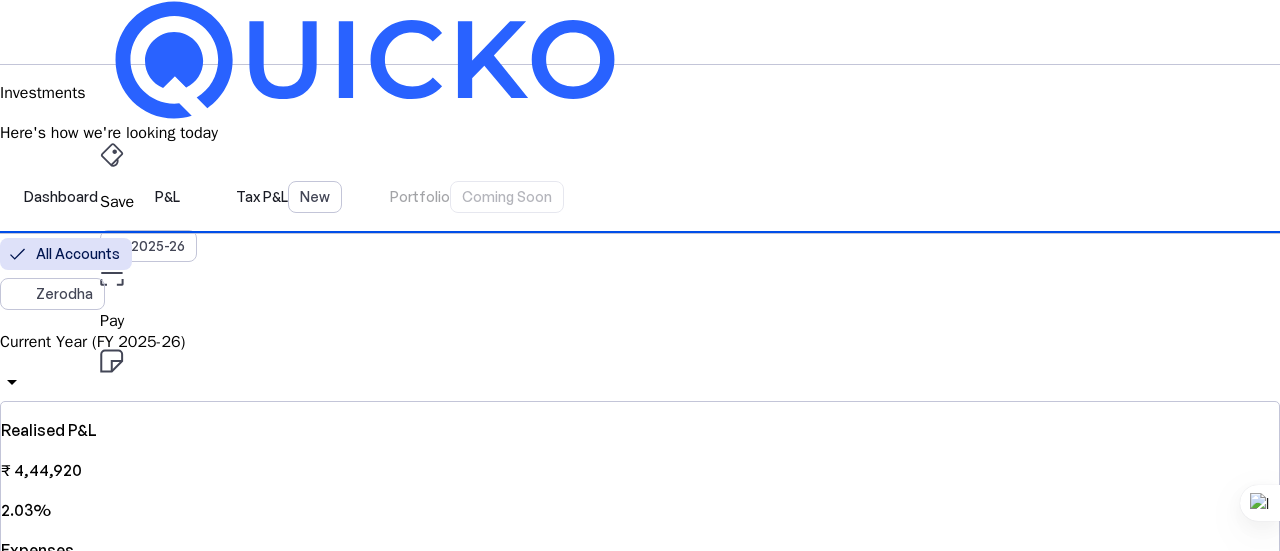 click on "AY 2025-26" at bounding box center (149, 452) 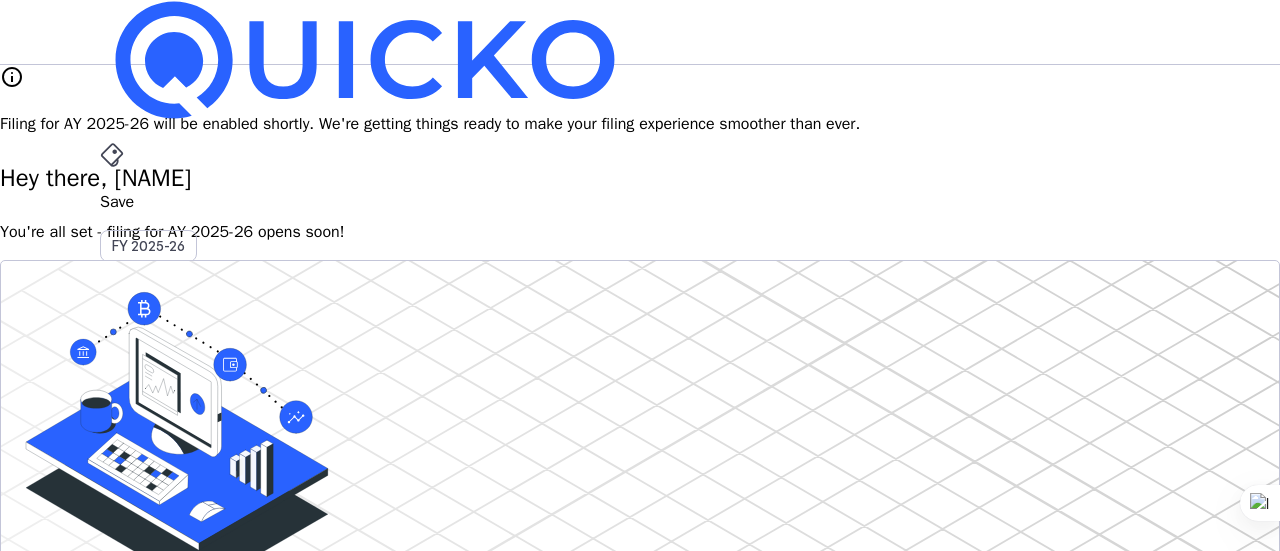 click on "You're all set - filing for AY 2025-26 opens soon!" at bounding box center (640, 232) 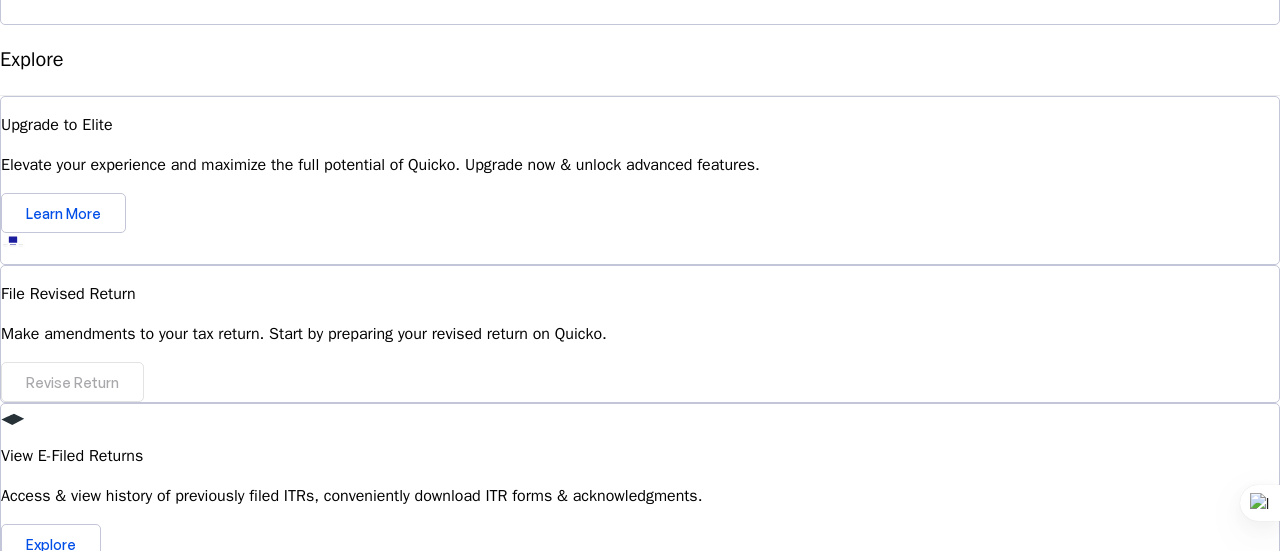 scroll, scrollTop: 1970, scrollLeft: 0, axis: vertical 